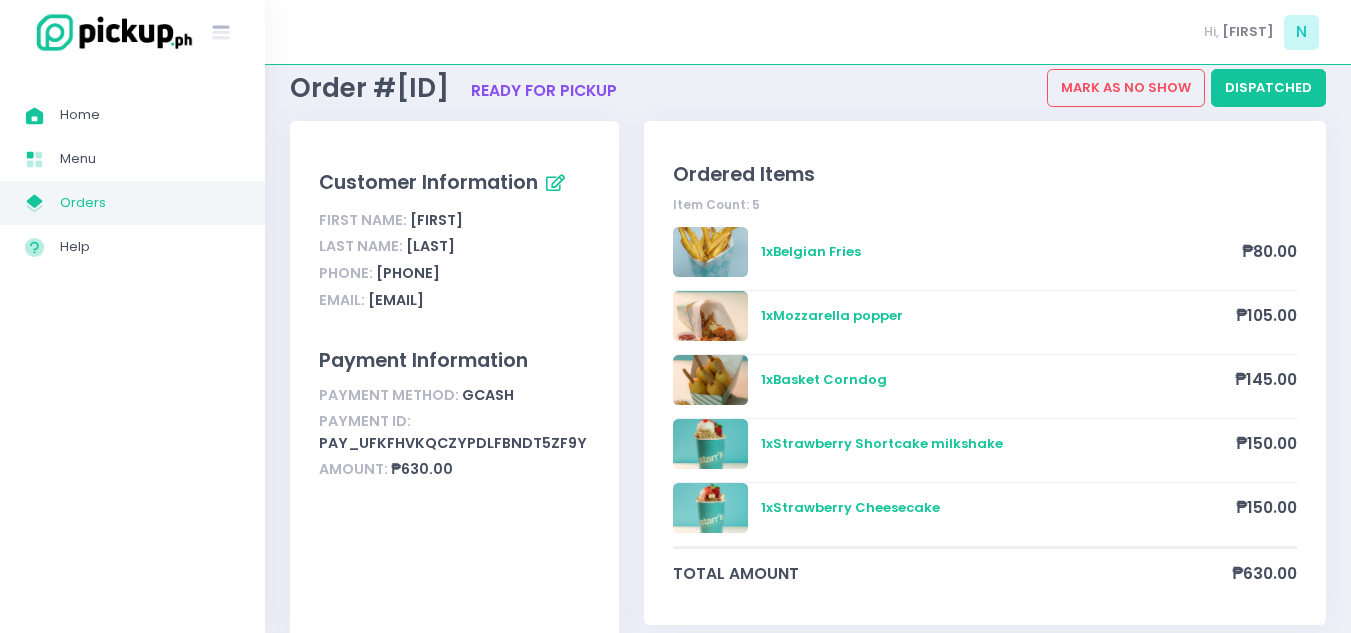 scroll, scrollTop: 100, scrollLeft: 0, axis: vertical 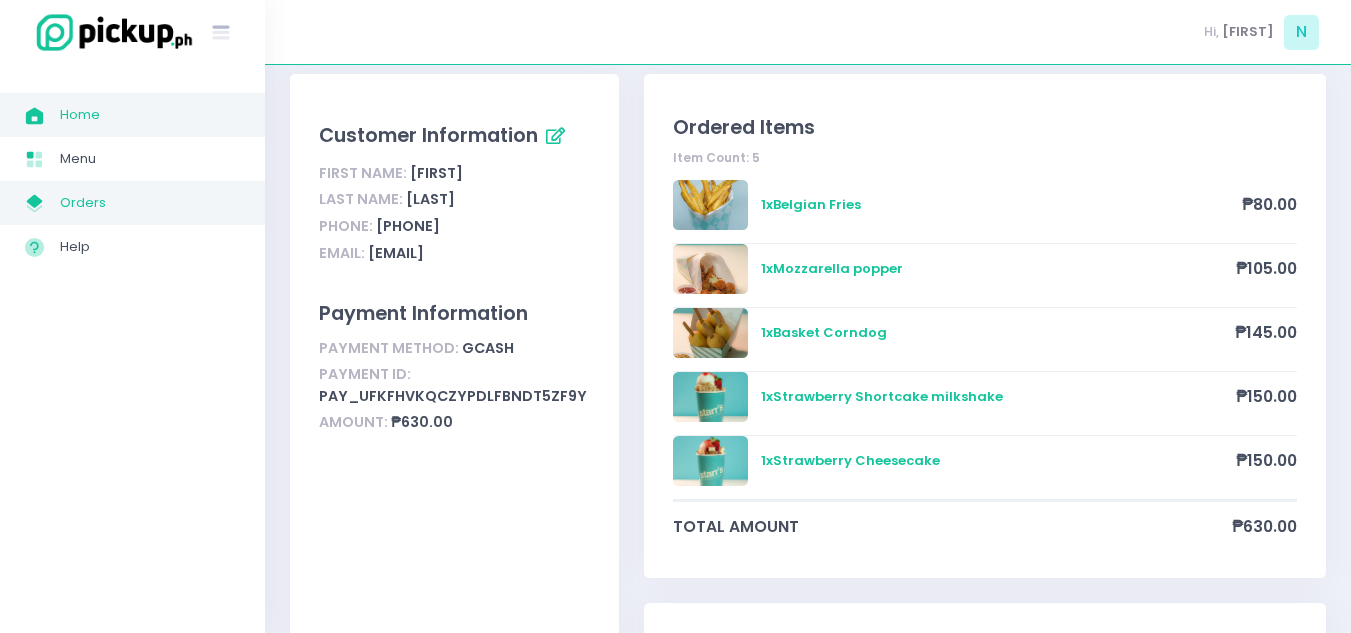 click on "Home" at bounding box center (150, 115) 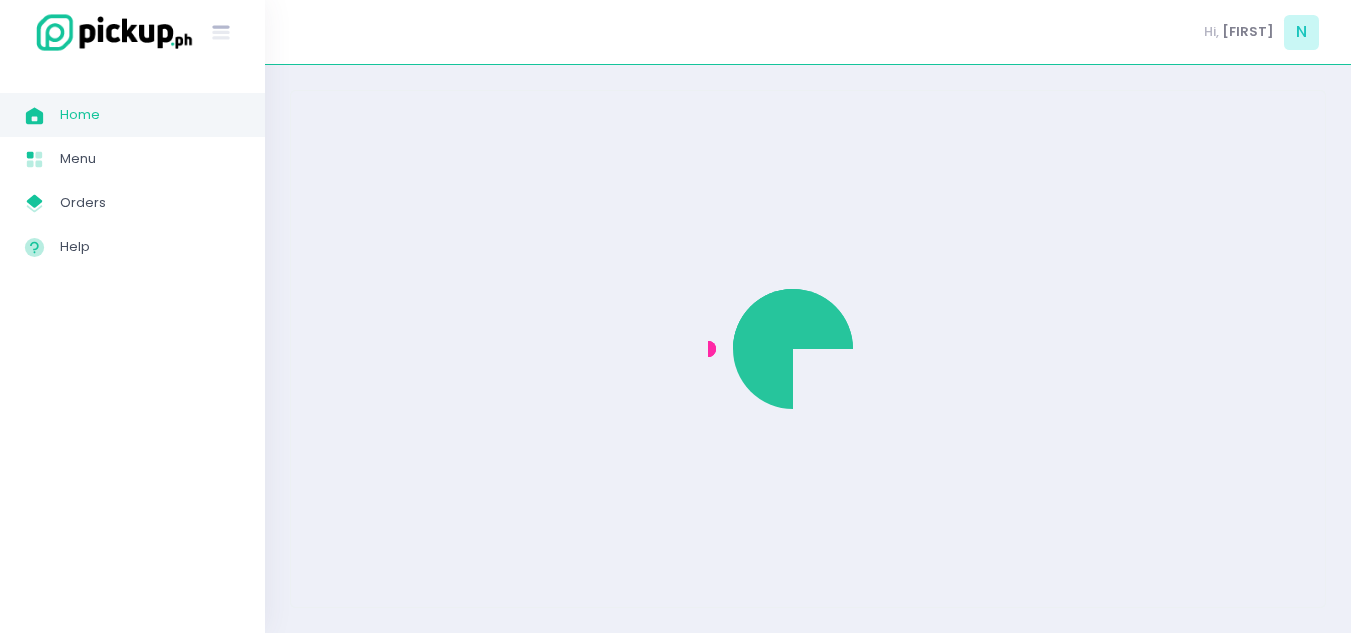 scroll, scrollTop: 0, scrollLeft: 0, axis: both 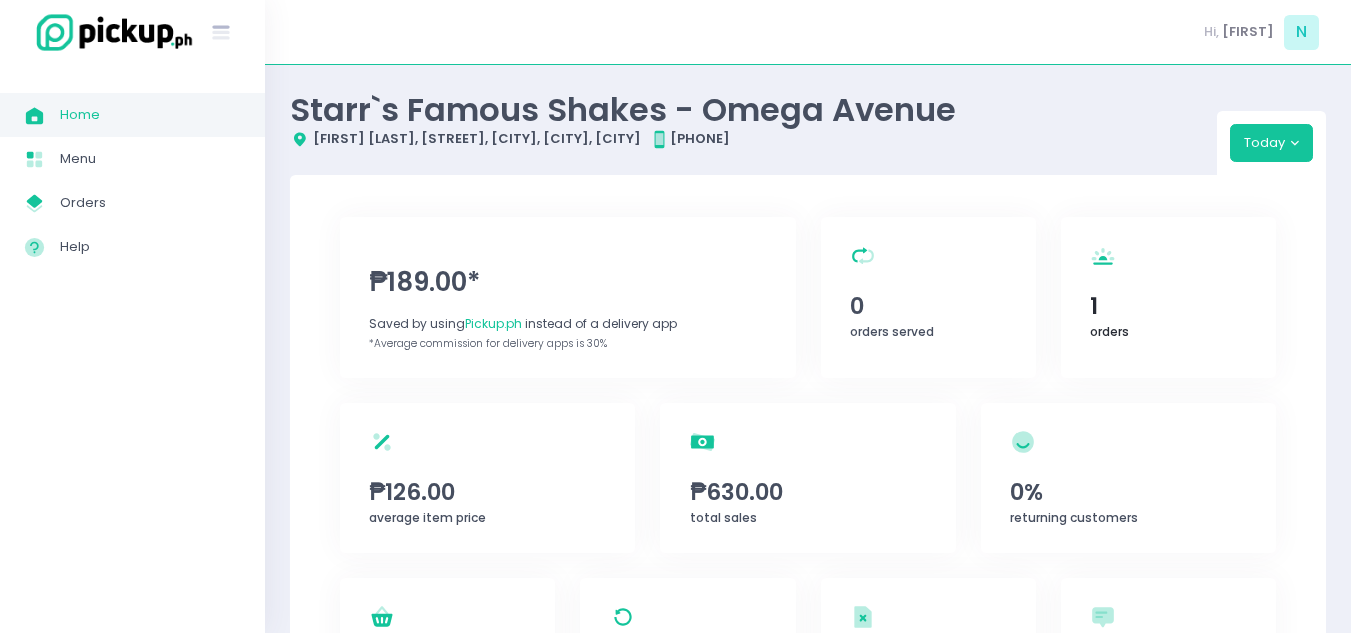 click on "1" at bounding box center [1168, 306] 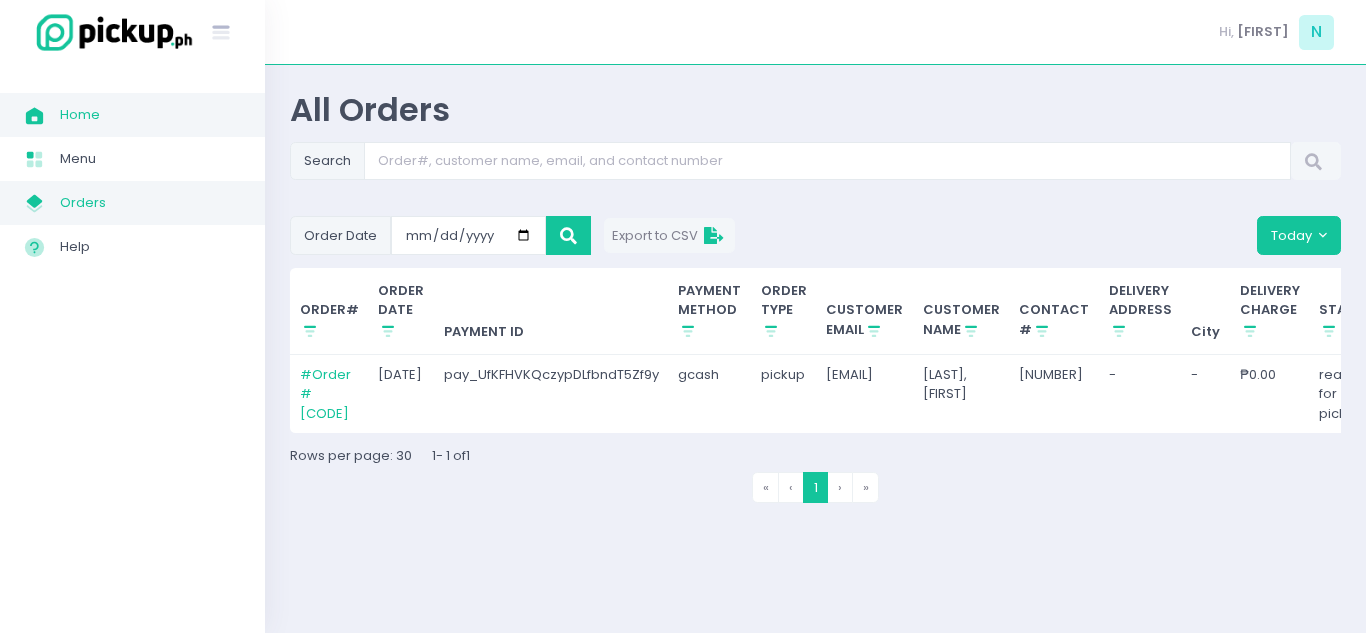 click on "Orders" at bounding box center (150, 203) 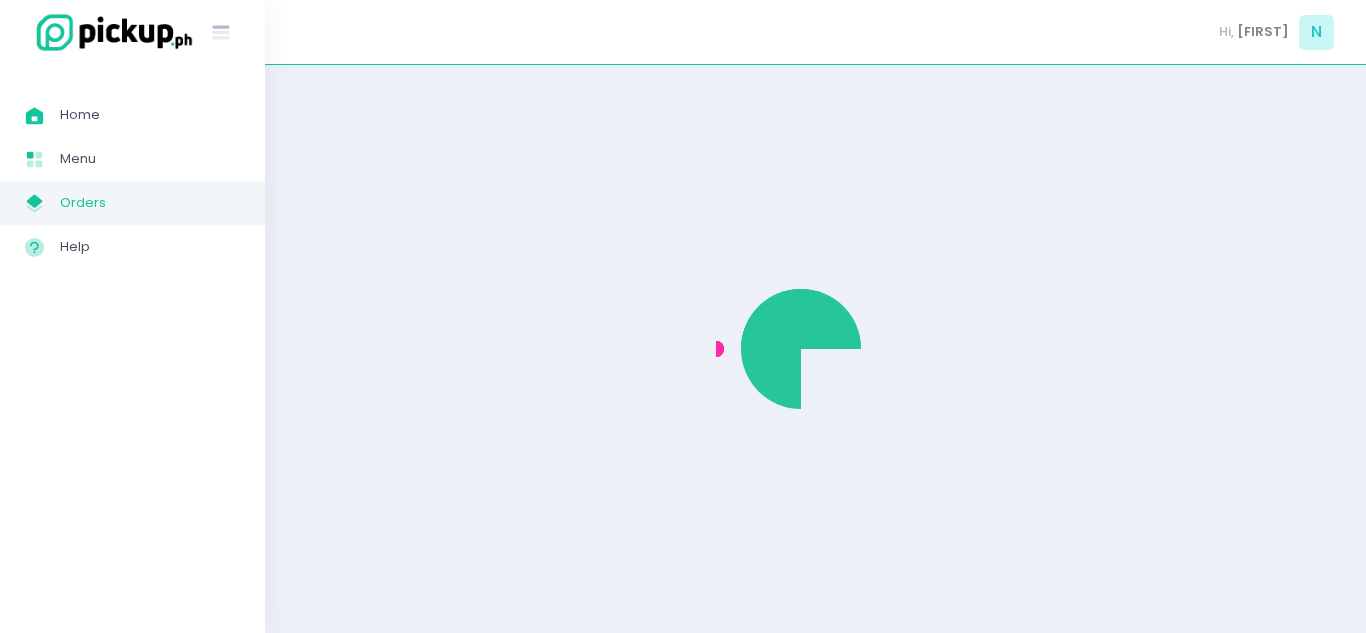 click on "Orders" at bounding box center (150, 203) 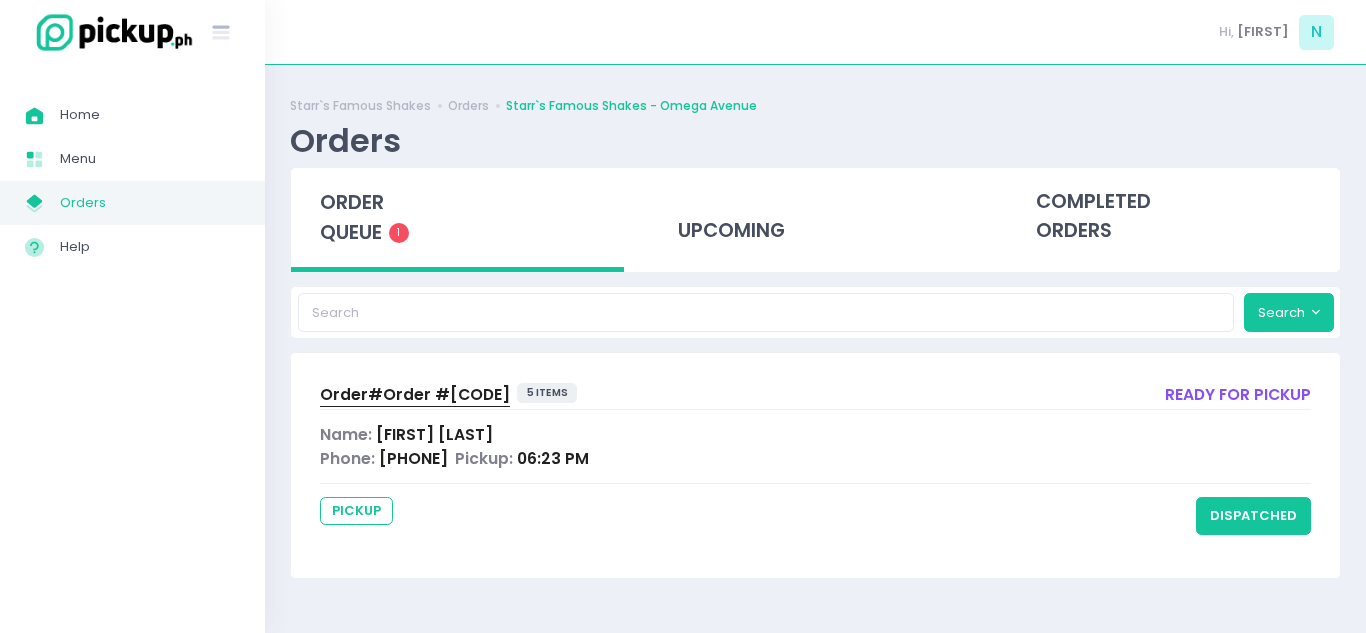 click on "order   queue" at bounding box center [352, 217] 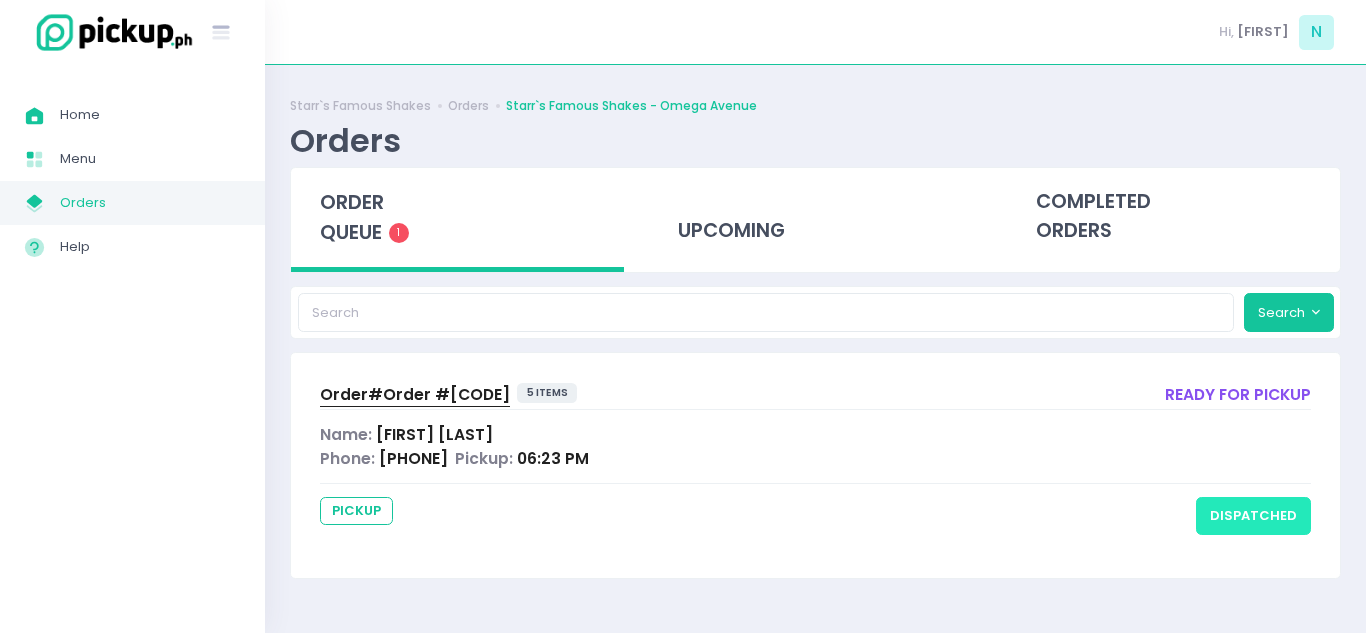 click on "dispatched" at bounding box center (1253, 516) 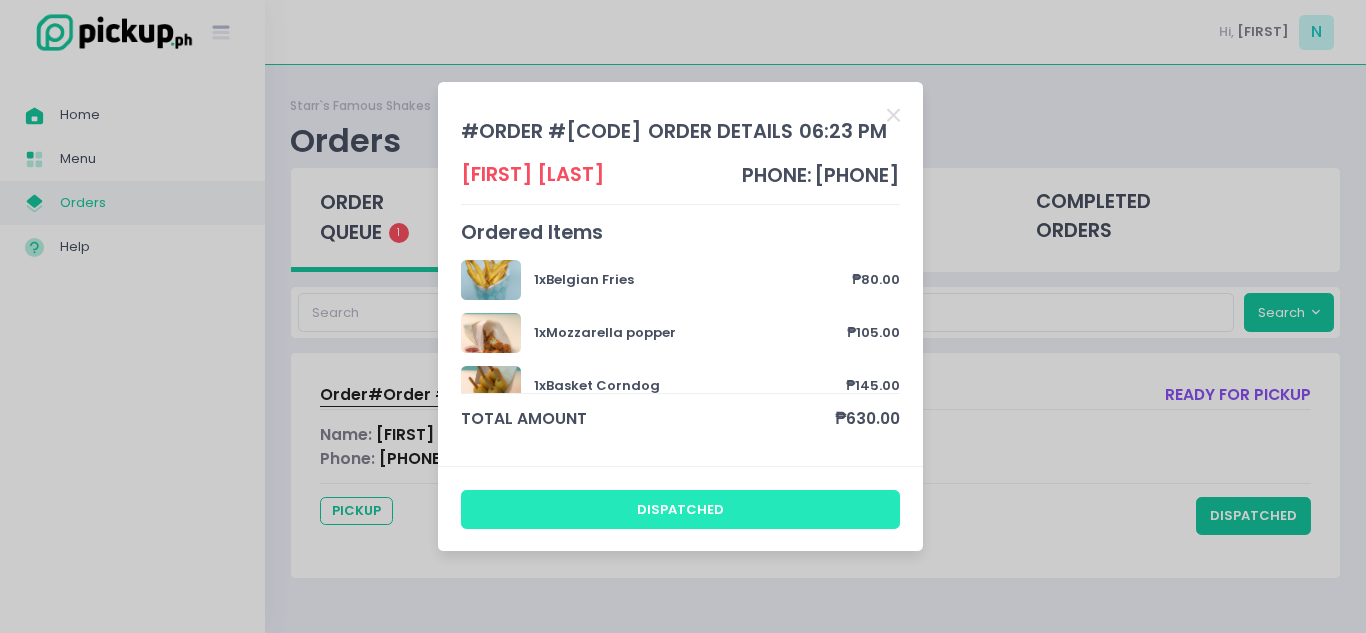 click on "dispatched" at bounding box center [681, 509] 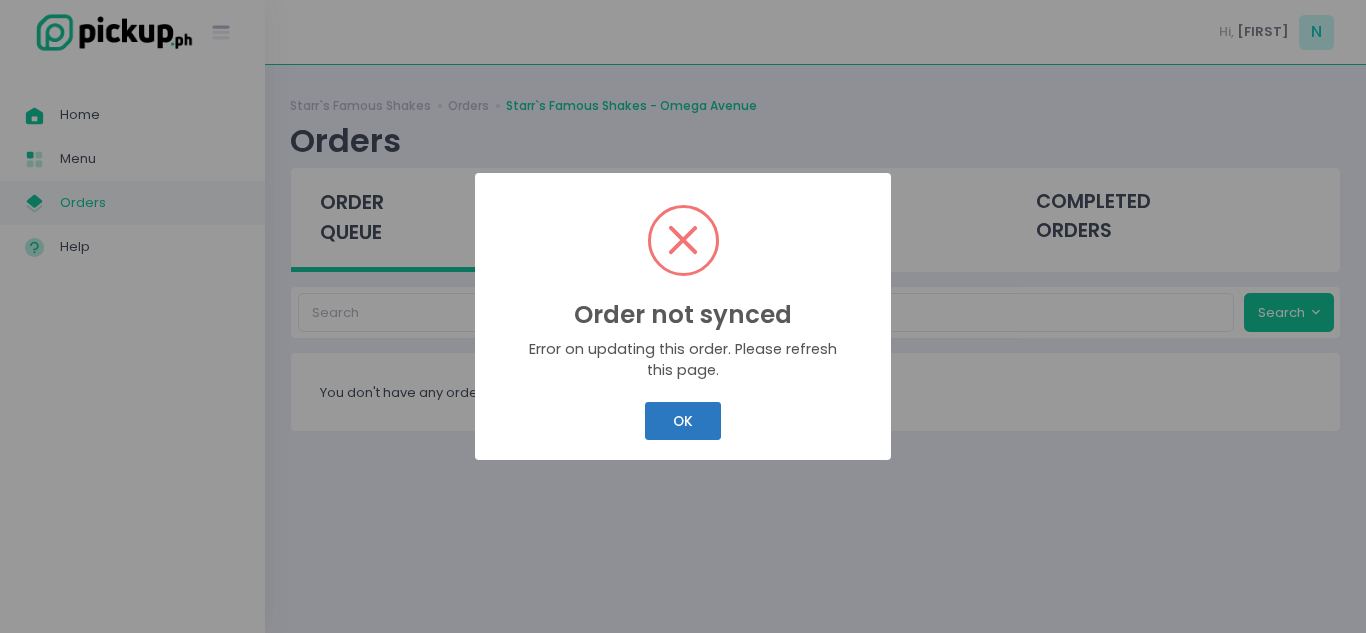 click on "OK" at bounding box center [682, 421] 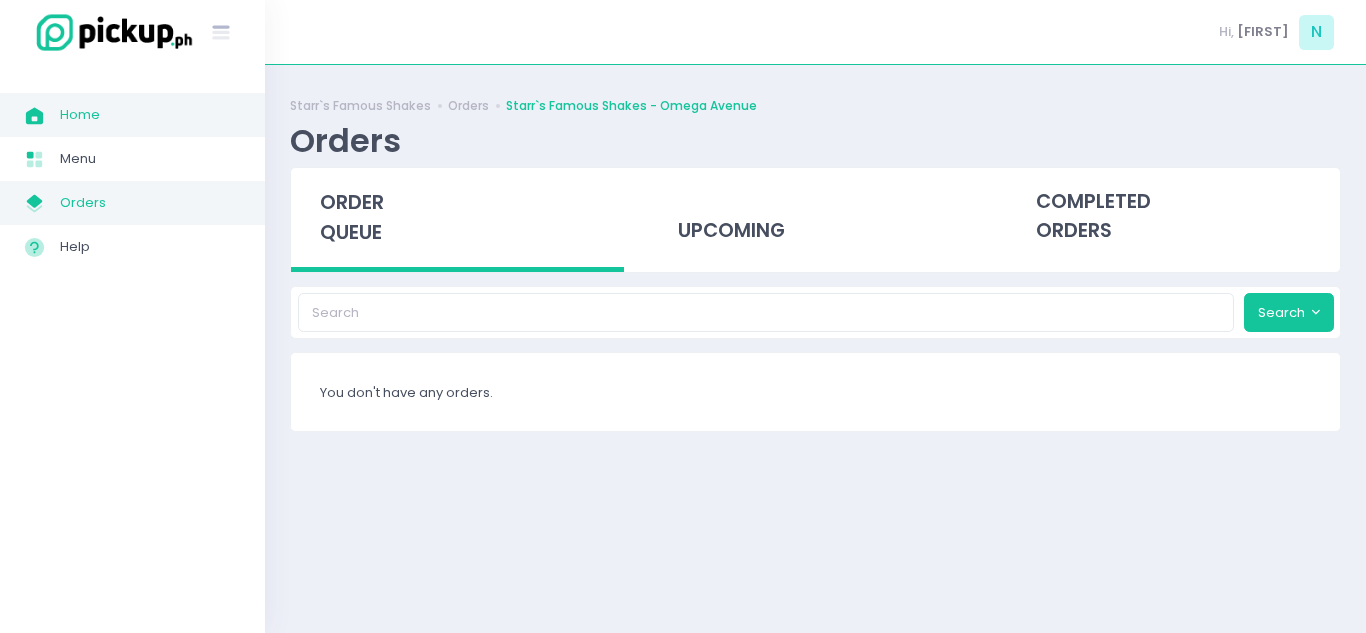 click on "Home" at bounding box center [150, 115] 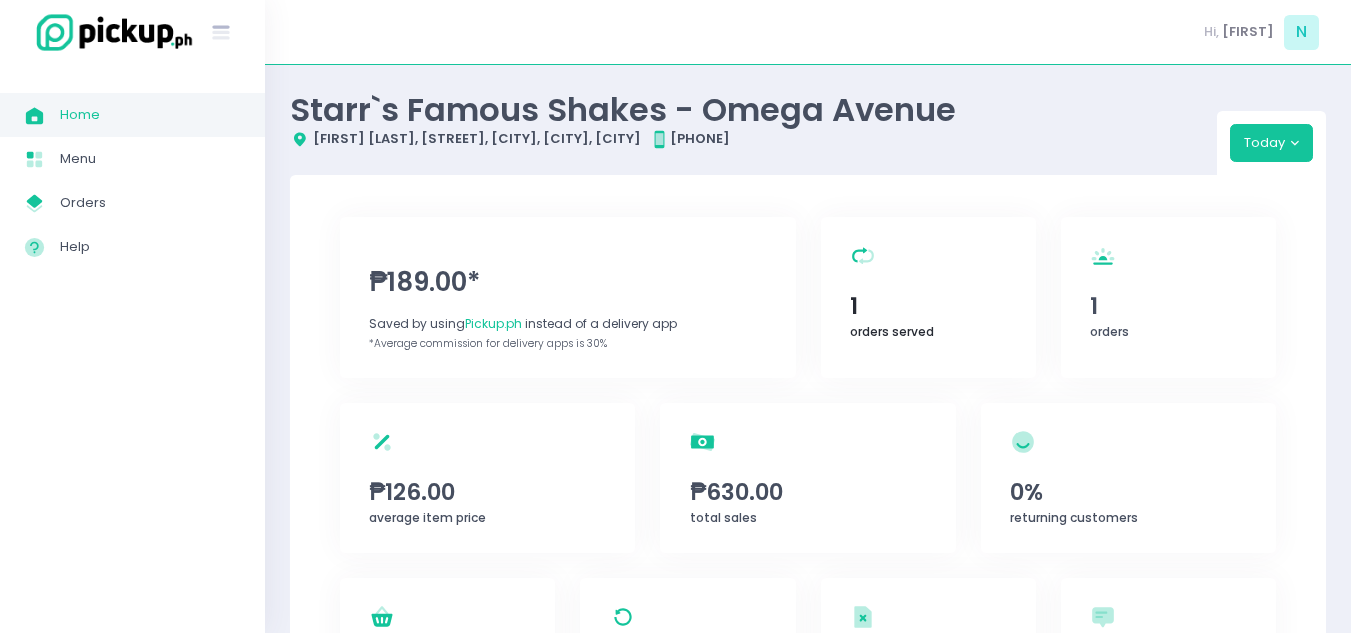 click on "1" at bounding box center (928, 306) 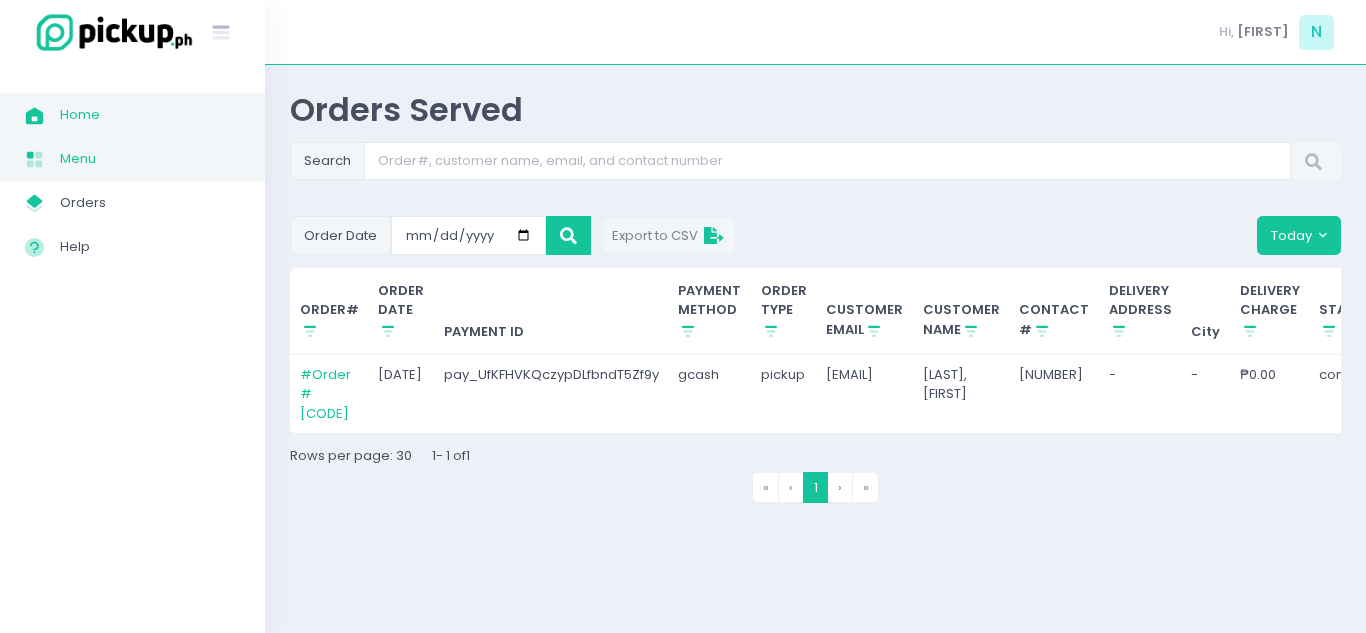 click on "Menu Created with Sketch. Menu" at bounding box center [132, 159] 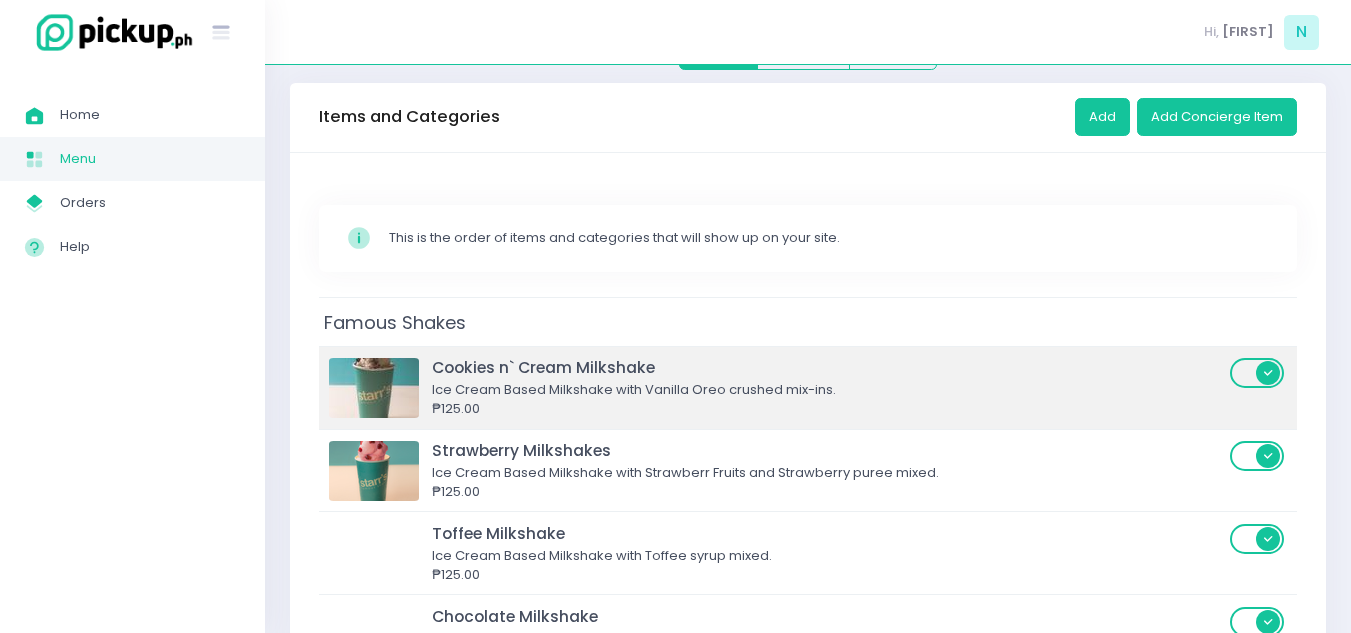 scroll, scrollTop: 200, scrollLeft: 0, axis: vertical 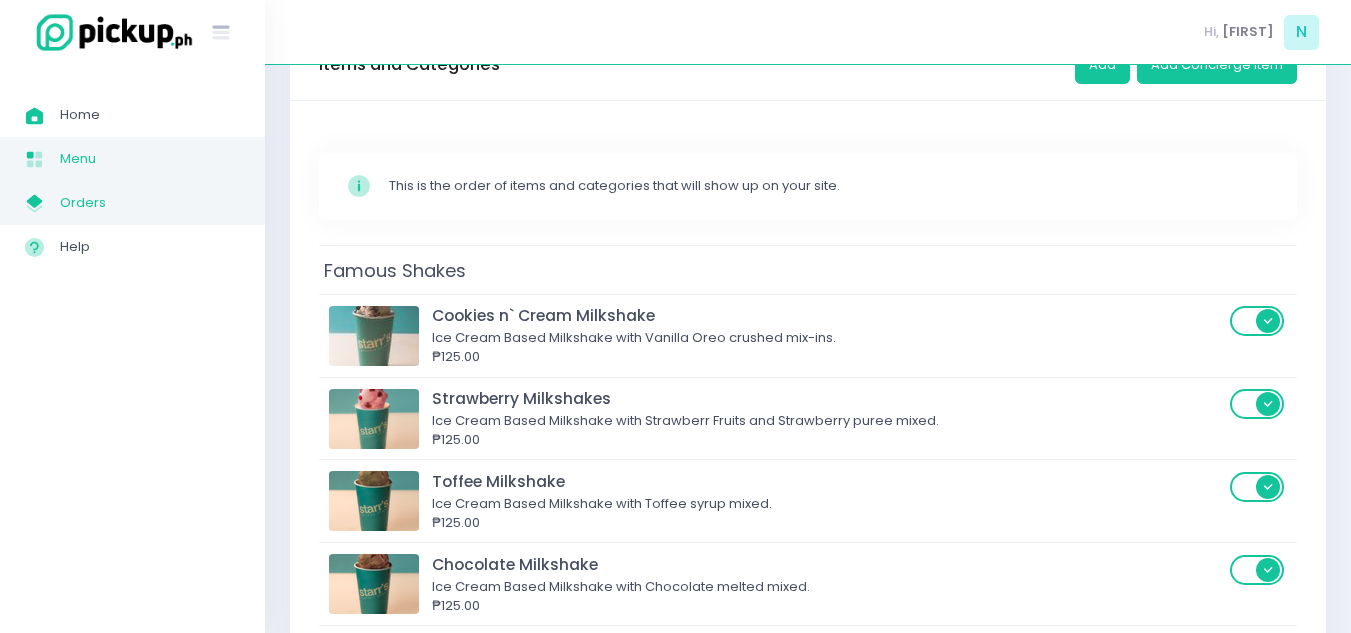 click on "My Store Created with Sketch. Orders" at bounding box center [132, 203] 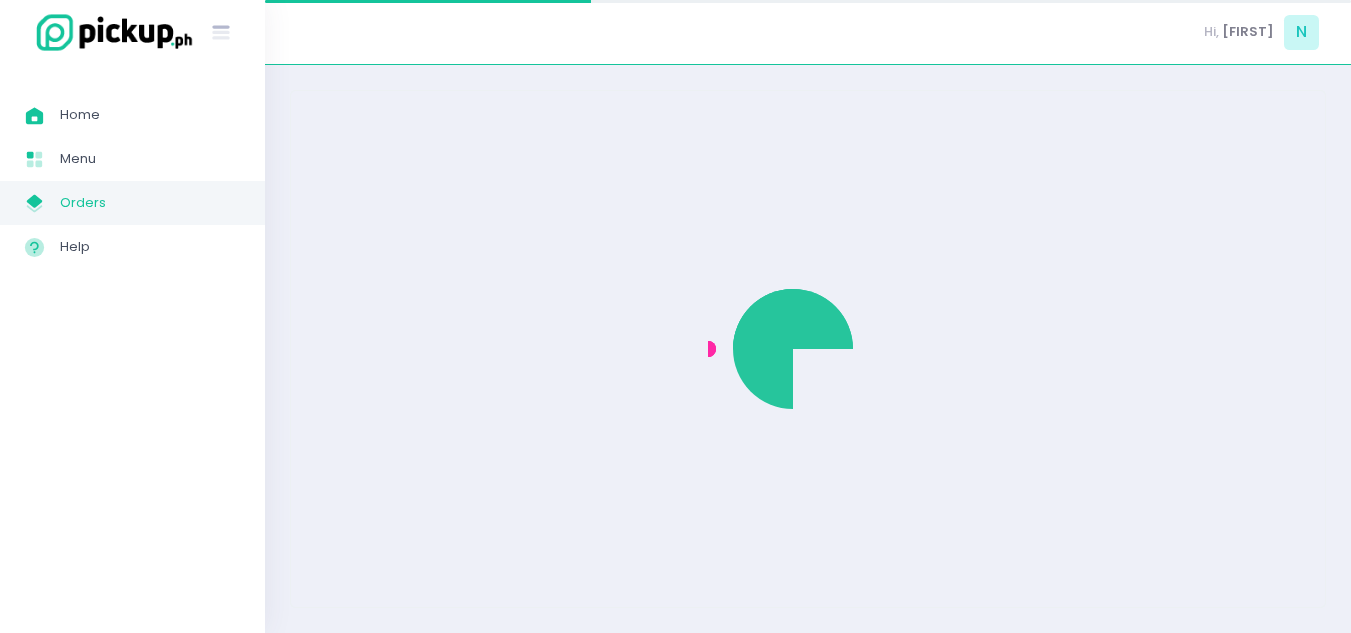 scroll, scrollTop: 0, scrollLeft: 0, axis: both 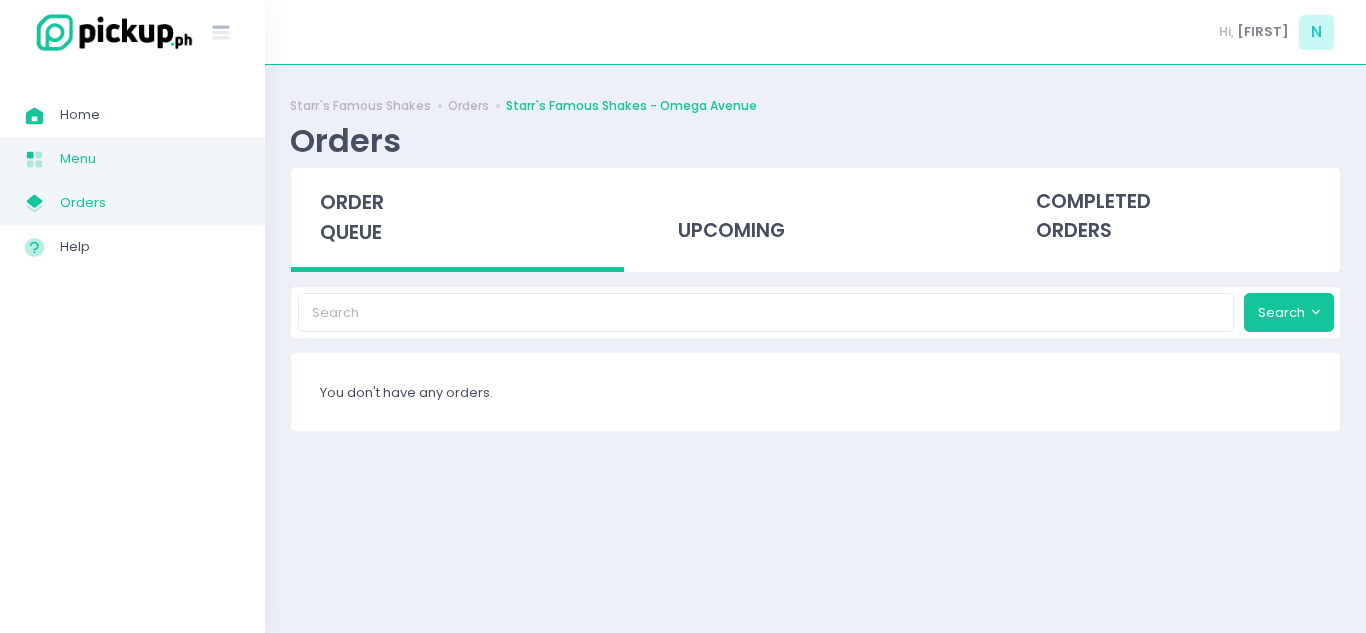 click on "Menu Created with Sketch. Menu" at bounding box center [132, 159] 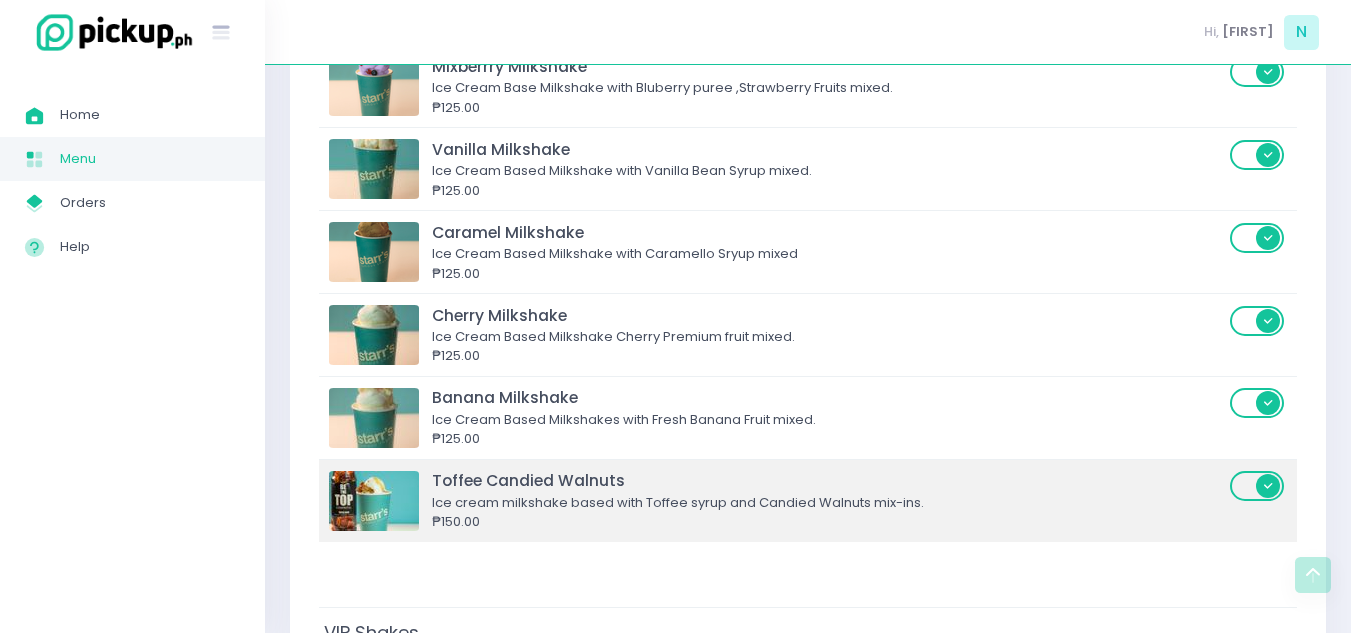 scroll, scrollTop: 900, scrollLeft: 0, axis: vertical 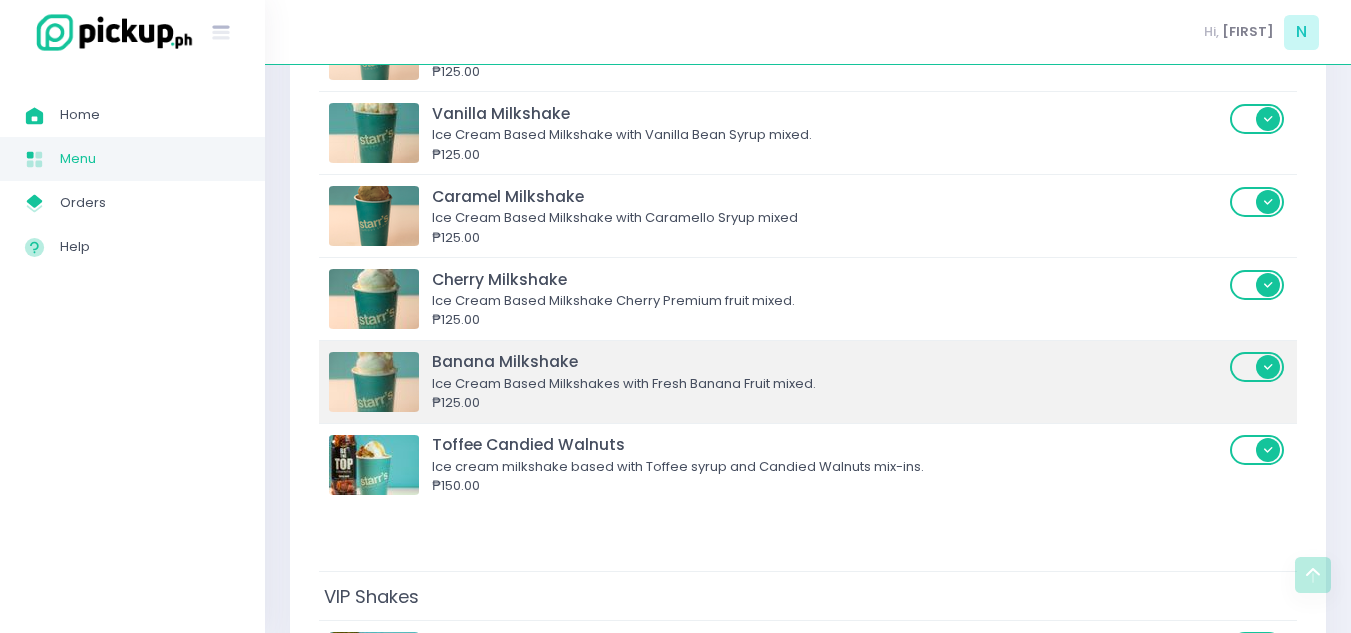 click at bounding box center [1258, 367] 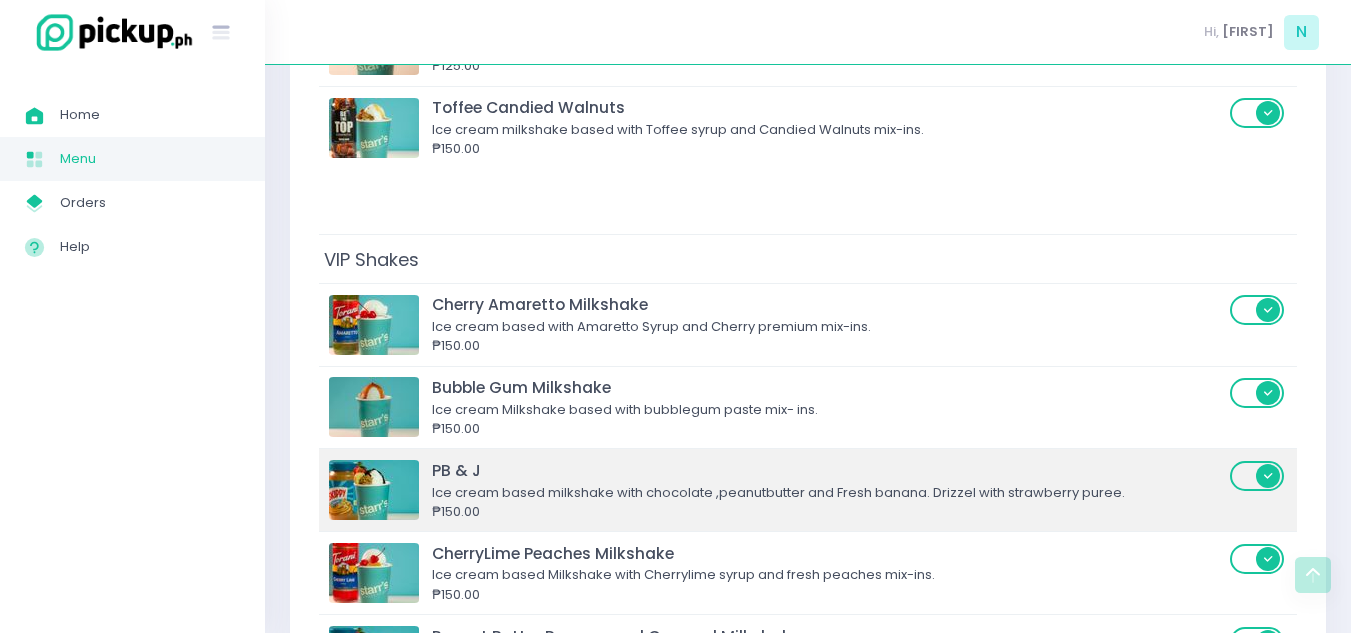 scroll, scrollTop: 1300, scrollLeft: 0, axis: vertical 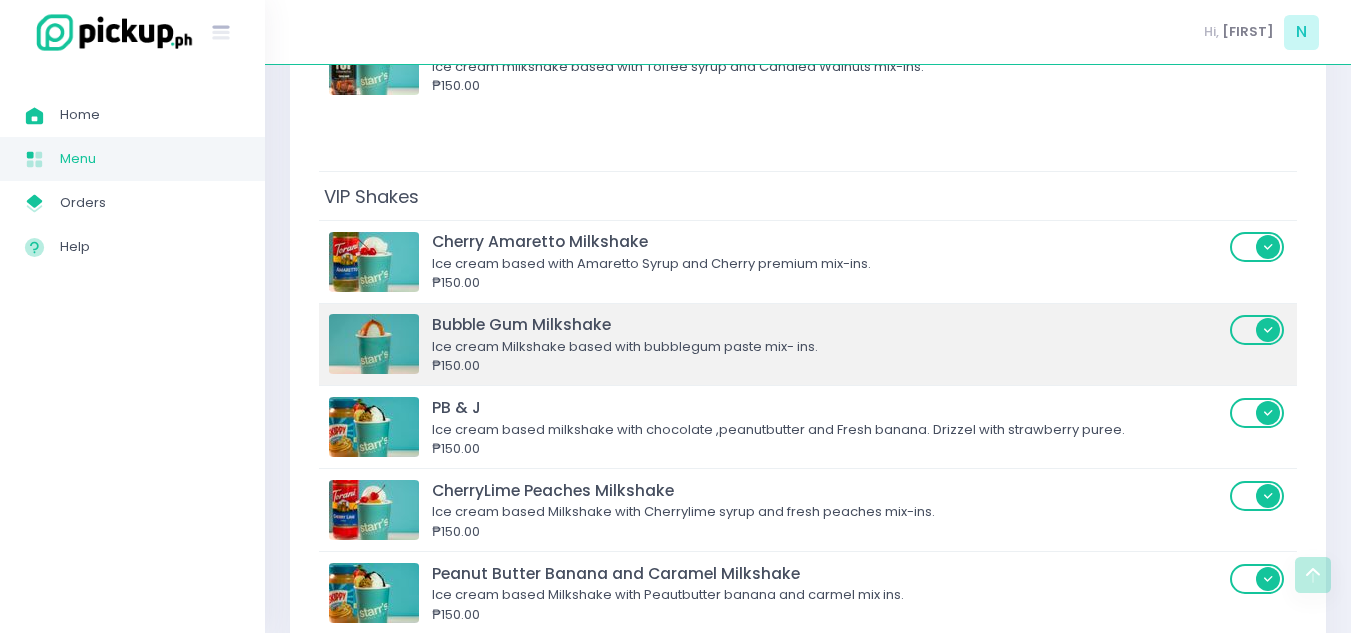 click at bounding box center (1258, 330) 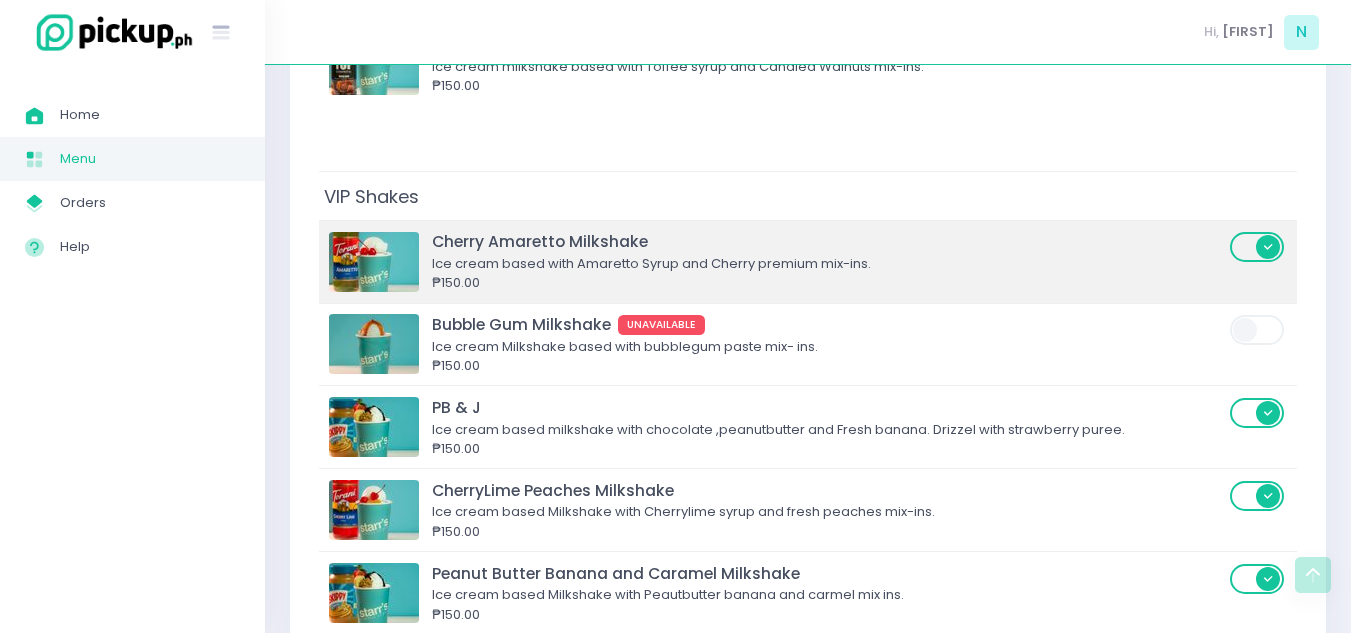 click at bounding box center (1258, 247) 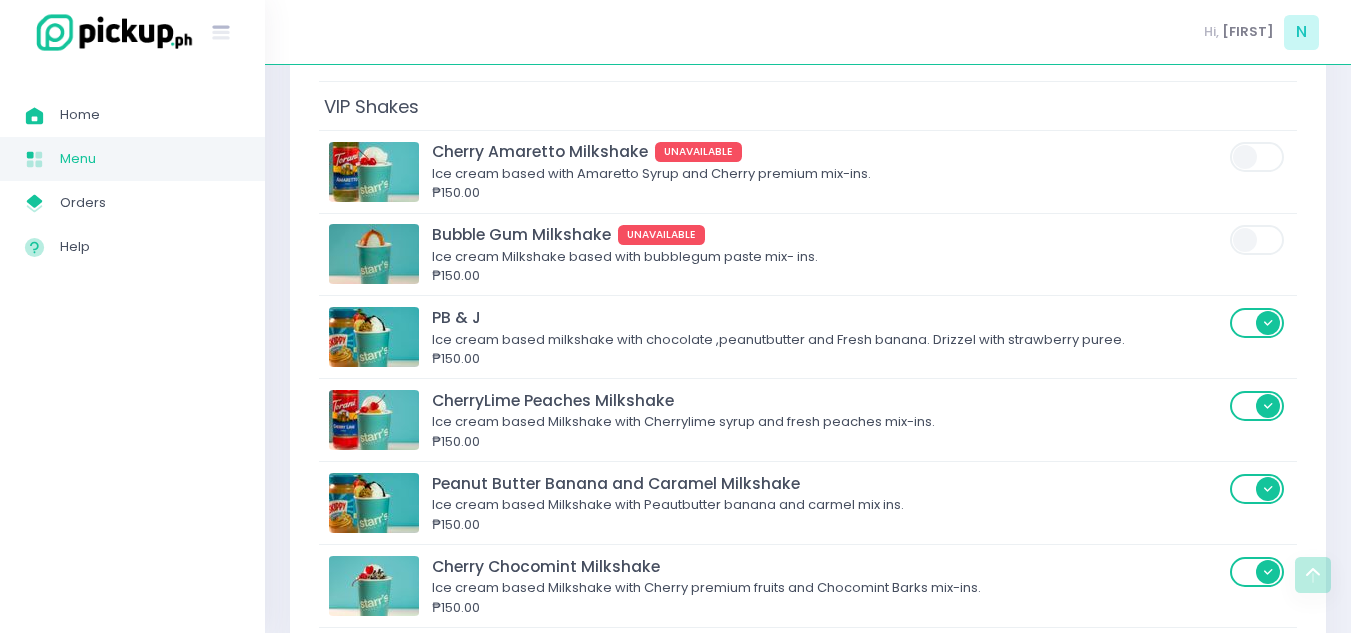 scroll, scrollTop: 1500, scrollLeft: 0, axis: vertical 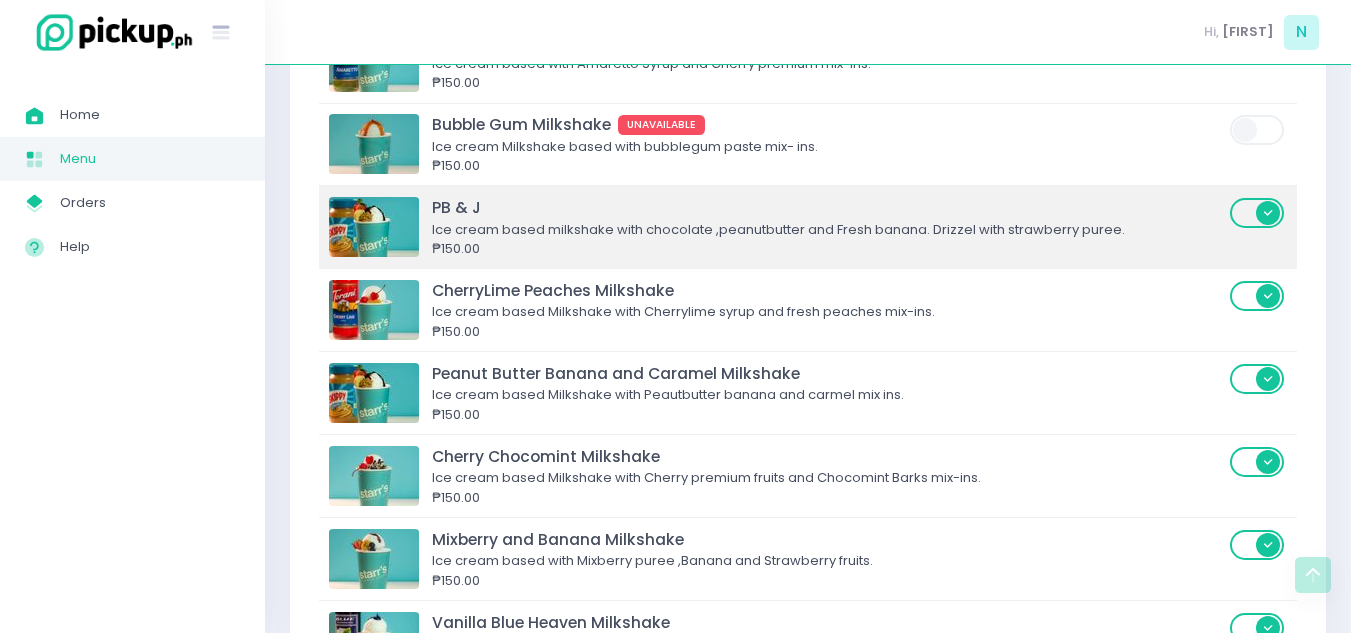 click at bounding box center (1258, 213) 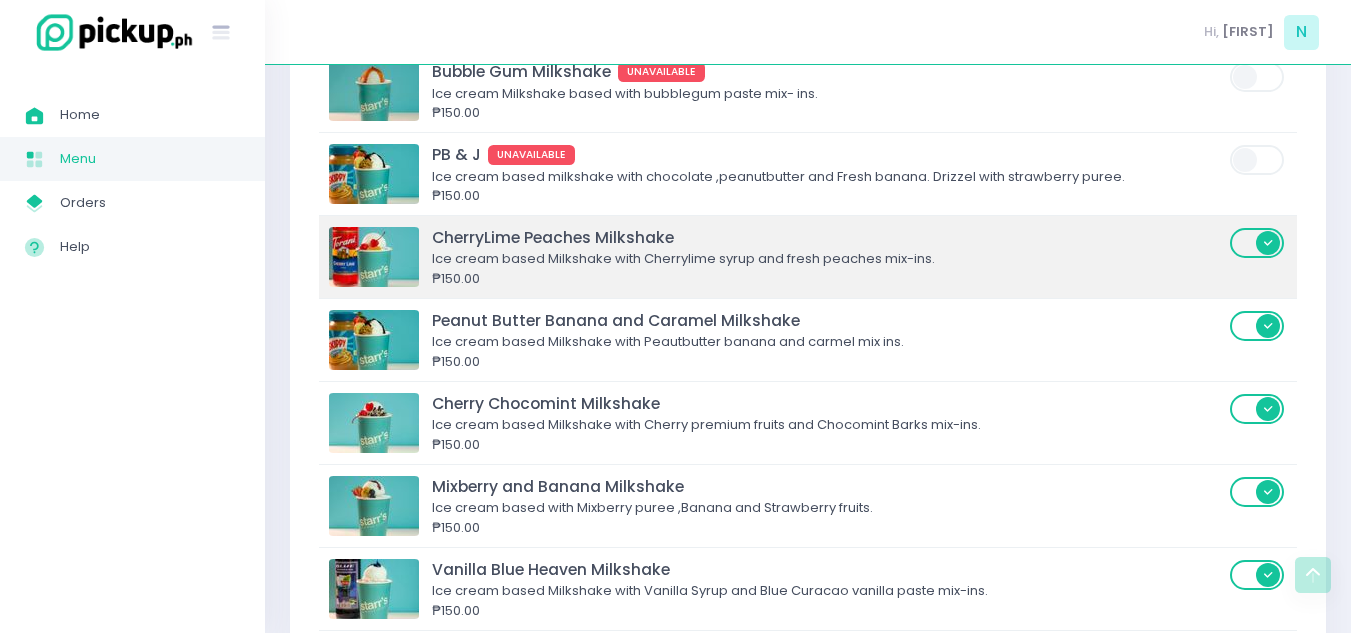 scroll, scrollTop: 1600, scrollLeft: 0, axis: vertical 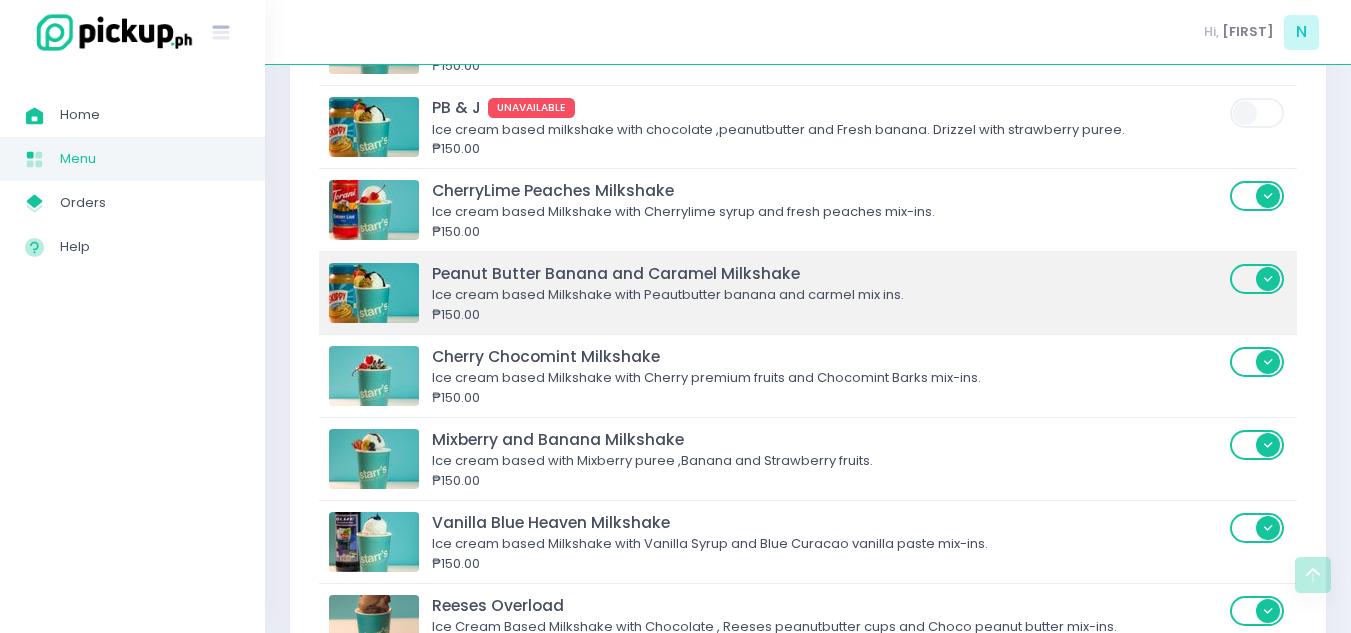 click at bounding box center (1258, 279) 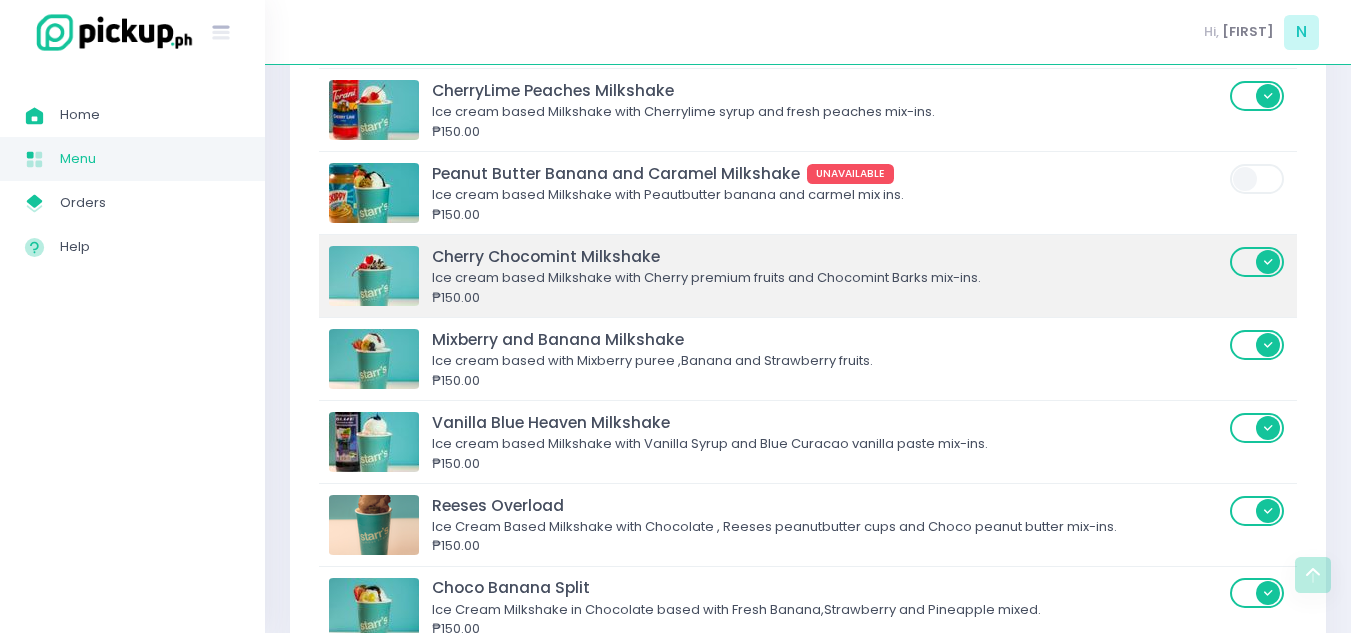 scroll, scrollTop: 1800, scrollLeft: 0, axis: vertical 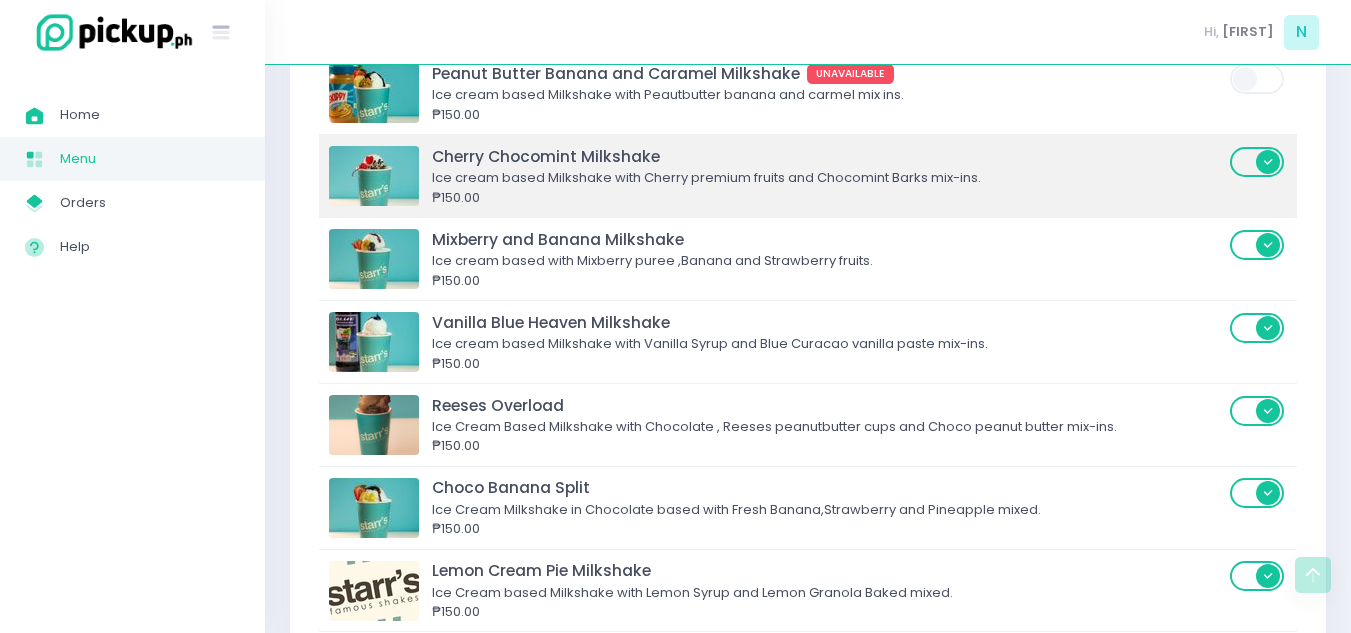 click at bounding box center [1258, 162] 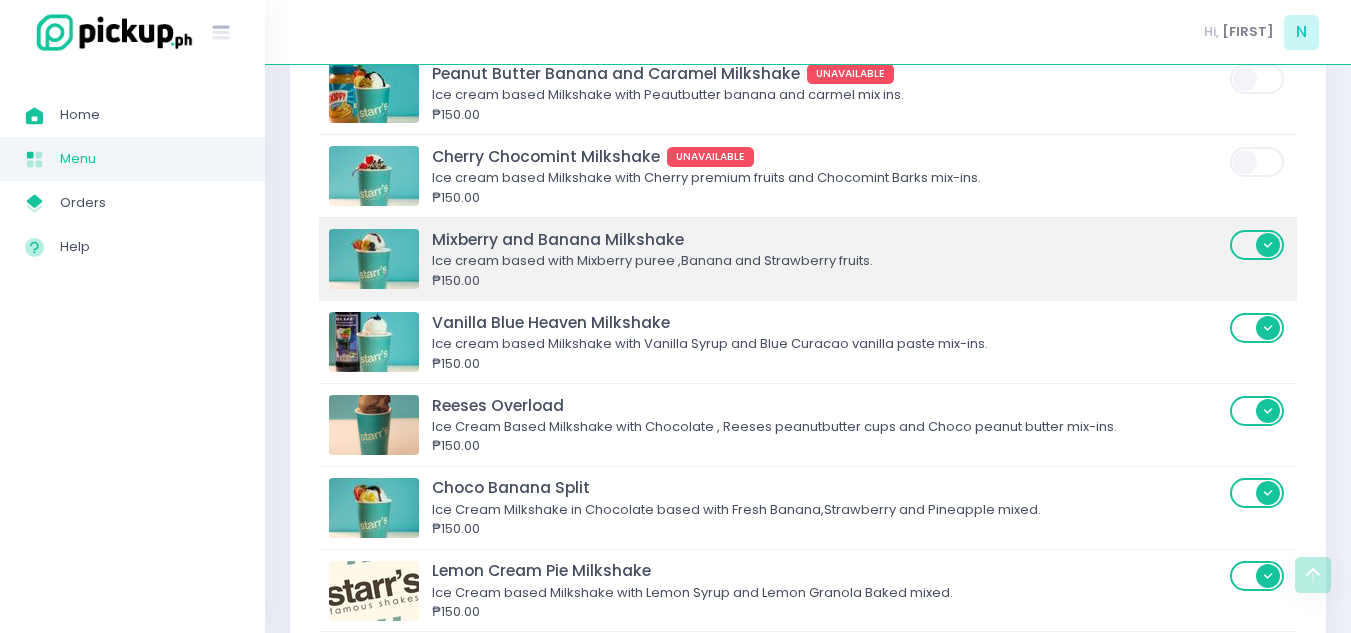 click at bounding box center (1258, 245) 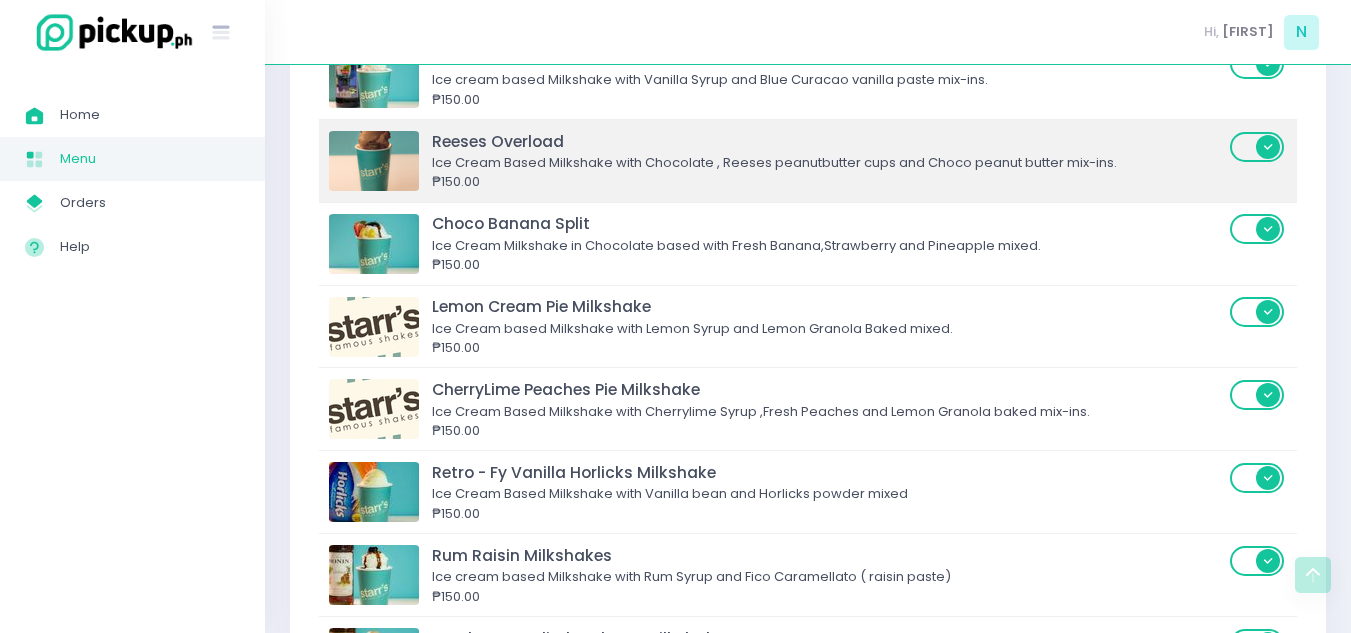 scroll, scrollTop: 2100, scrollLeft: 0, axis: vertical 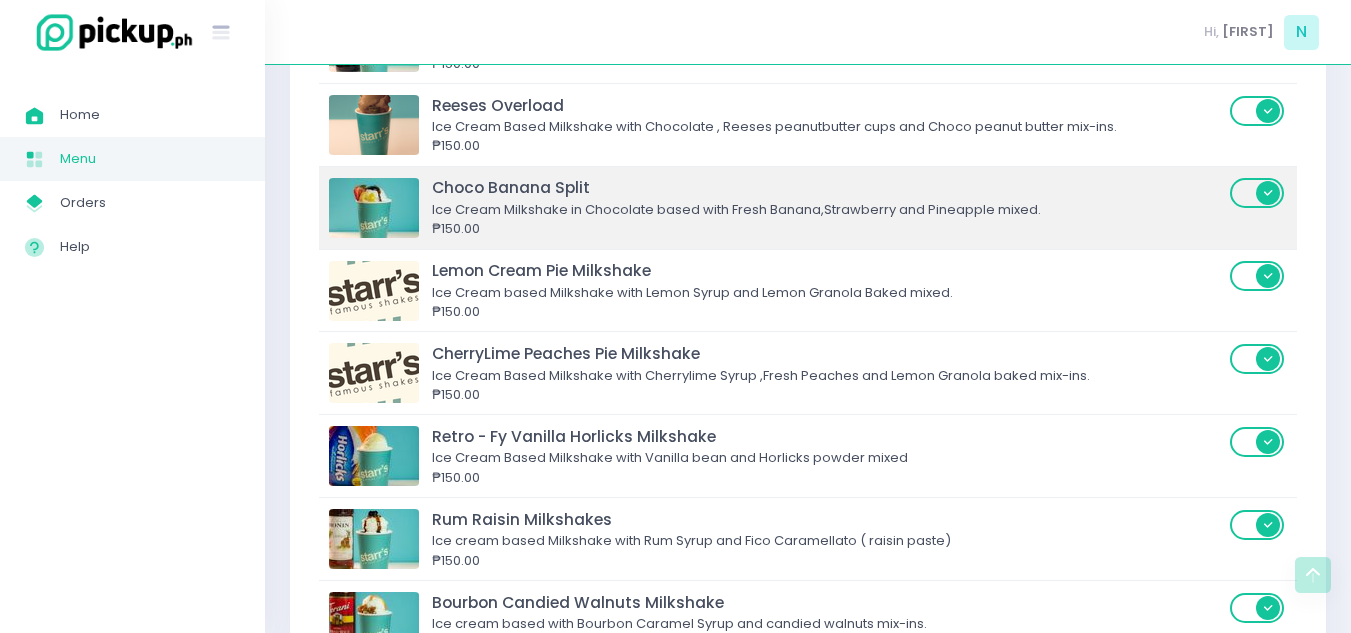 click at bounding box center (1258, 193) 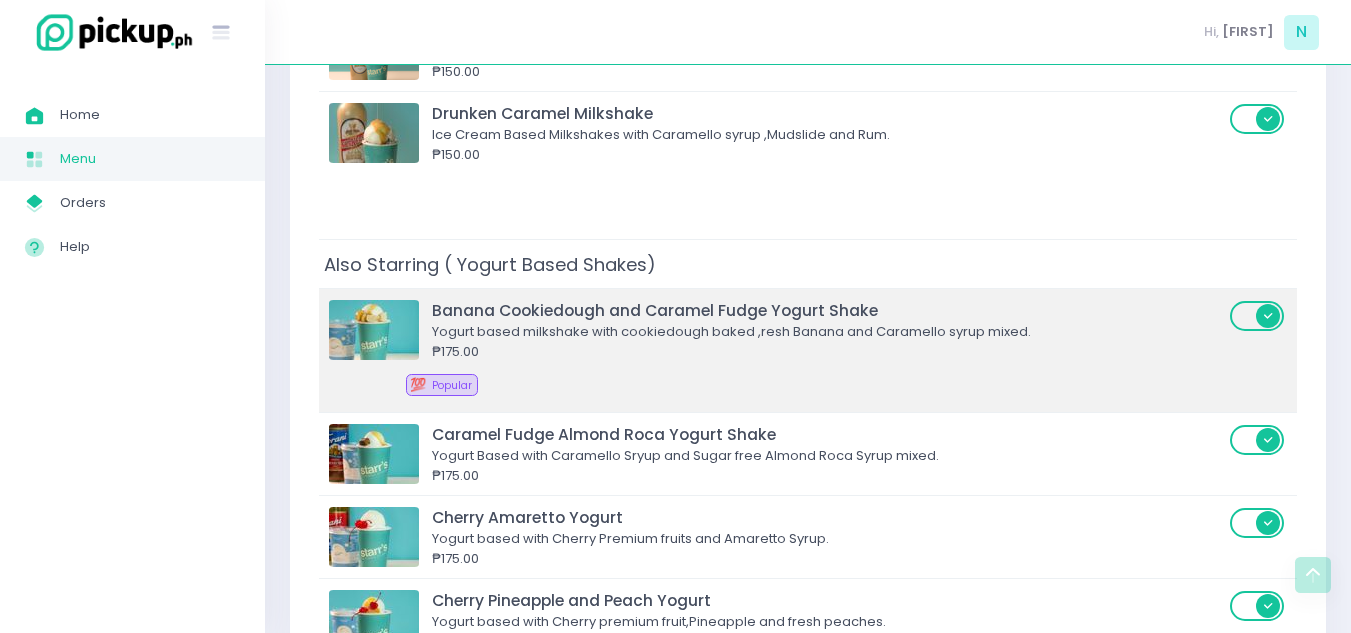 scroll, scrollTop: 2900, scrollLeft: 0, axis: vertical 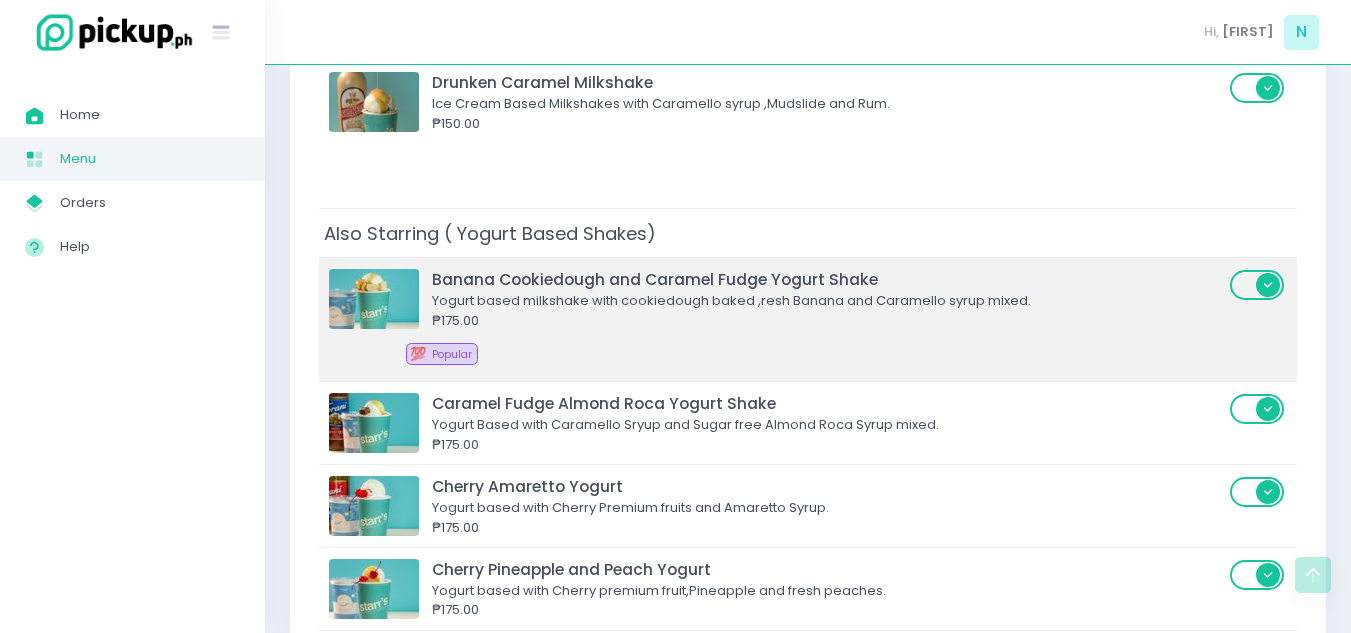 click at bounding box center [1258, 285] 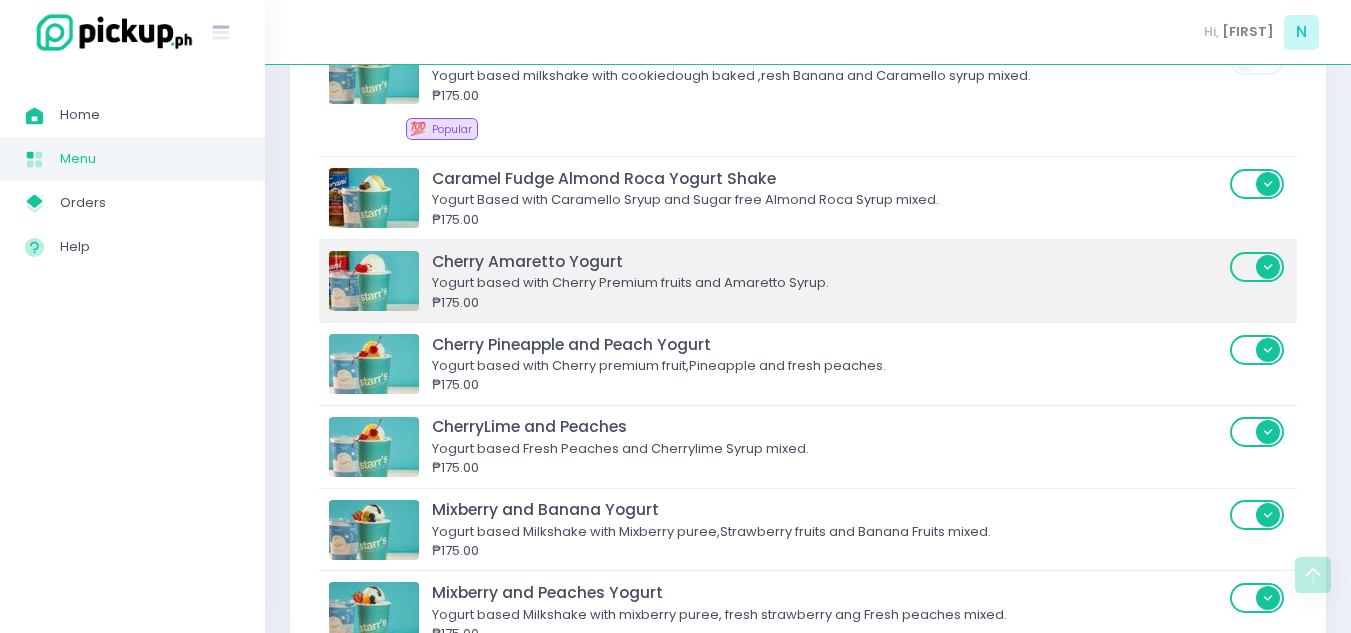 scroll, scrollTop: 3200, scrollLeft: 0, axis: vertical 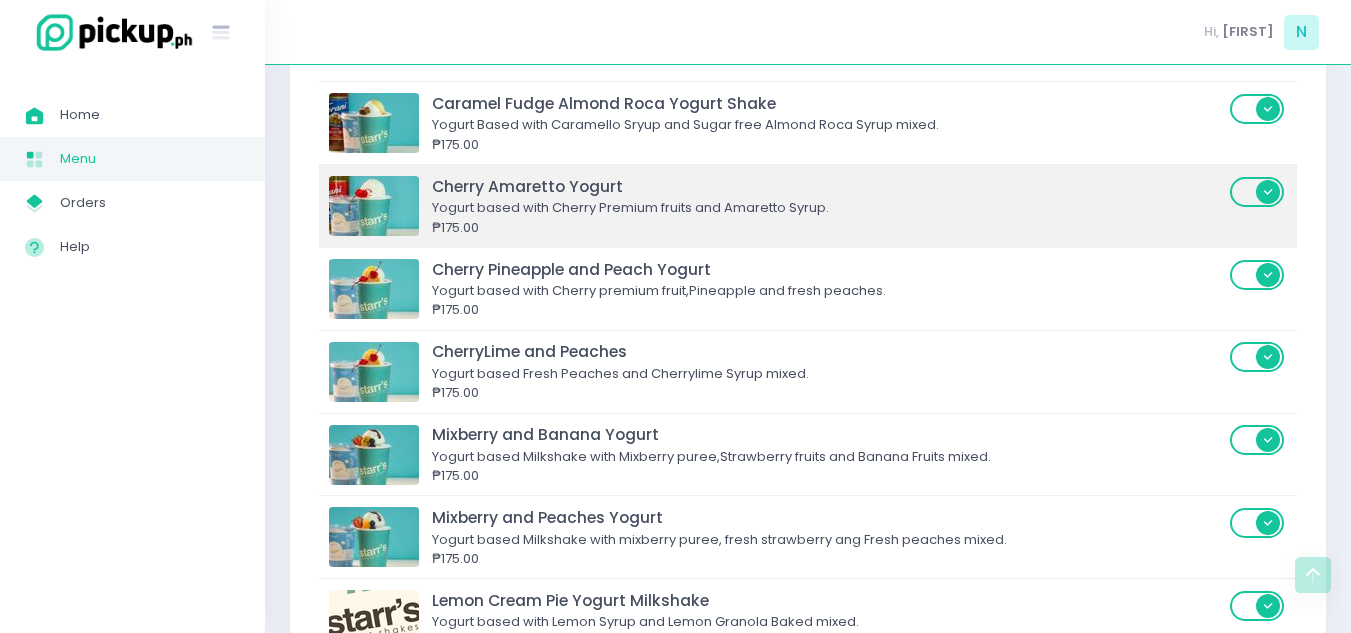drag, startPoint x: 1232, startPoint y: 178, endPoint x: 1241, endPoint y: 192, distance: 16.643316 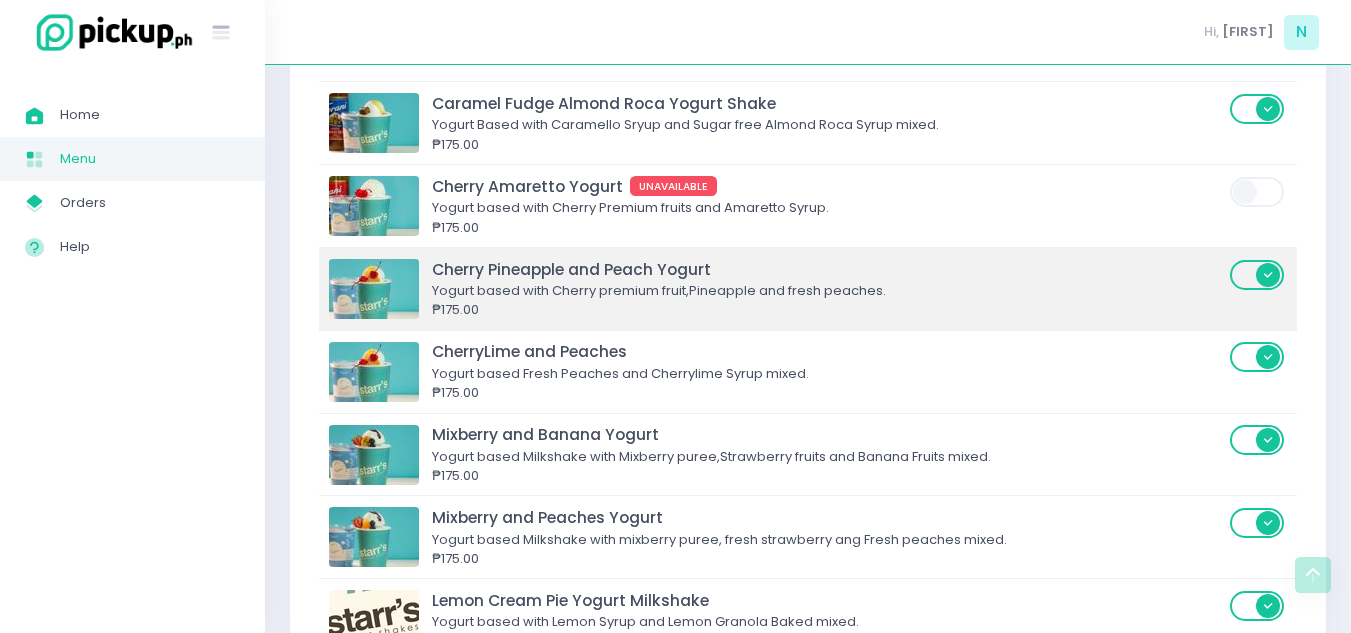 click at bounding box center [1258, 275] 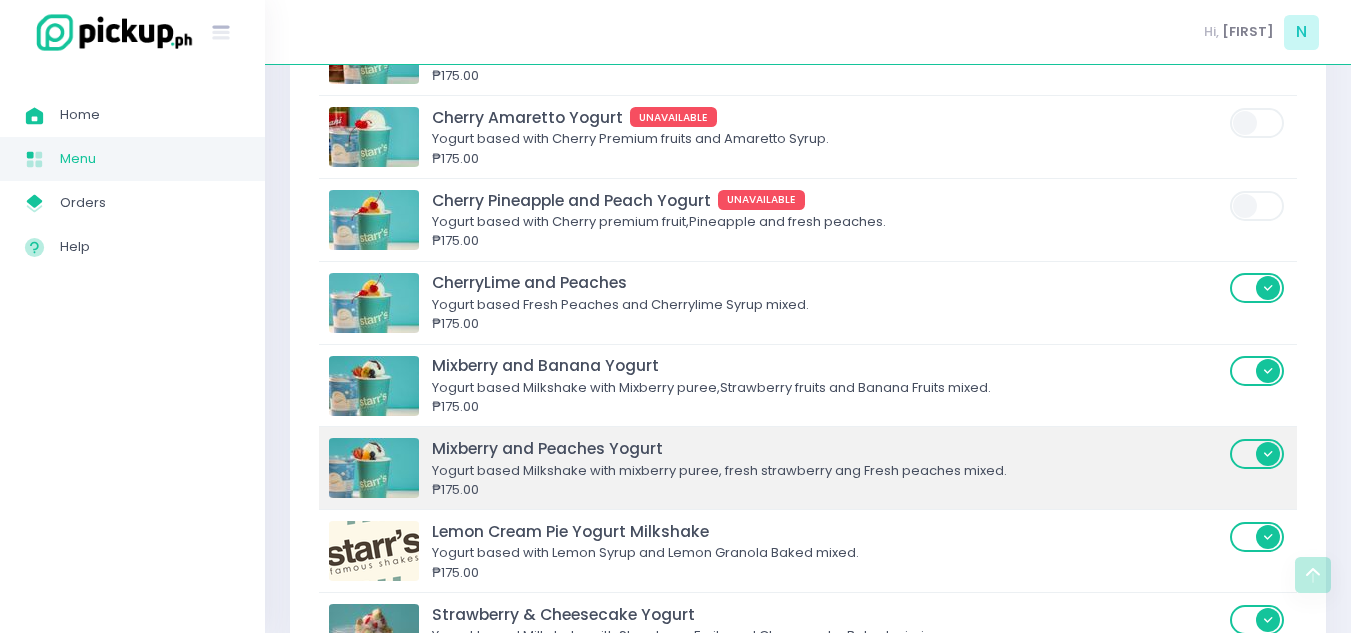 scroll, scrollTop: 3300, scrollLeft: 0, axis: vertical 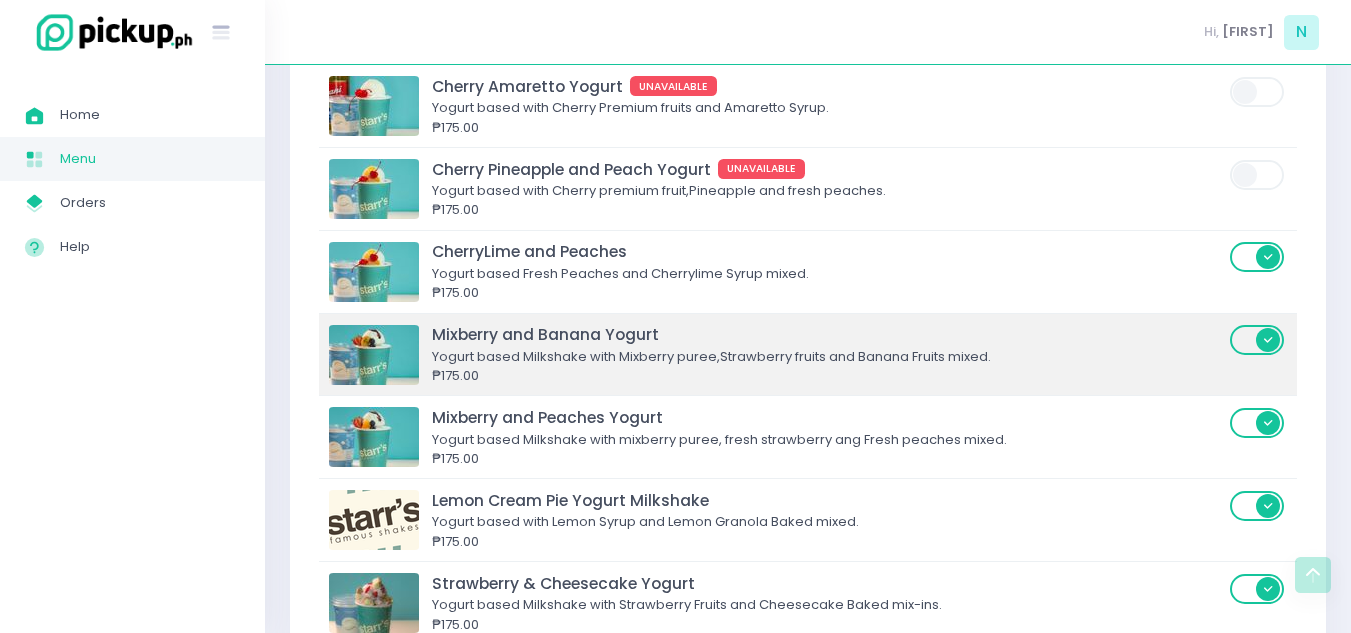 click at bounding box center [1258, 340] 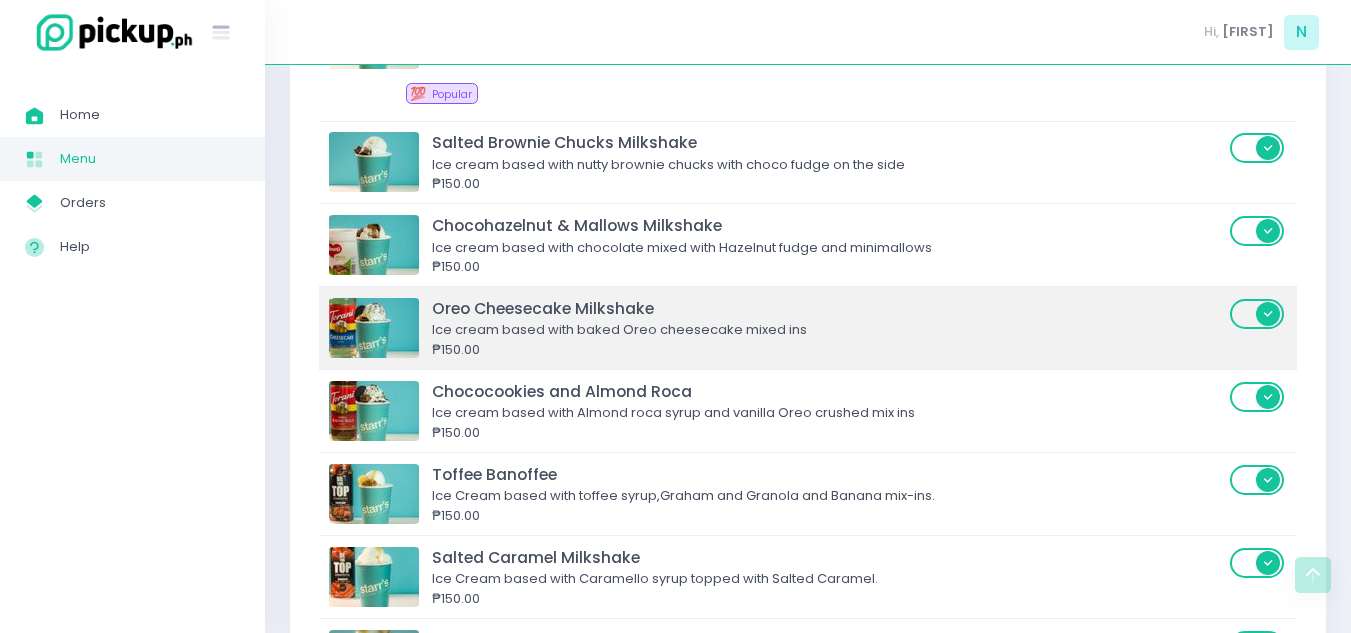 scroll, scrollTop: 4700, scrollLeft: 0, axis: vertical 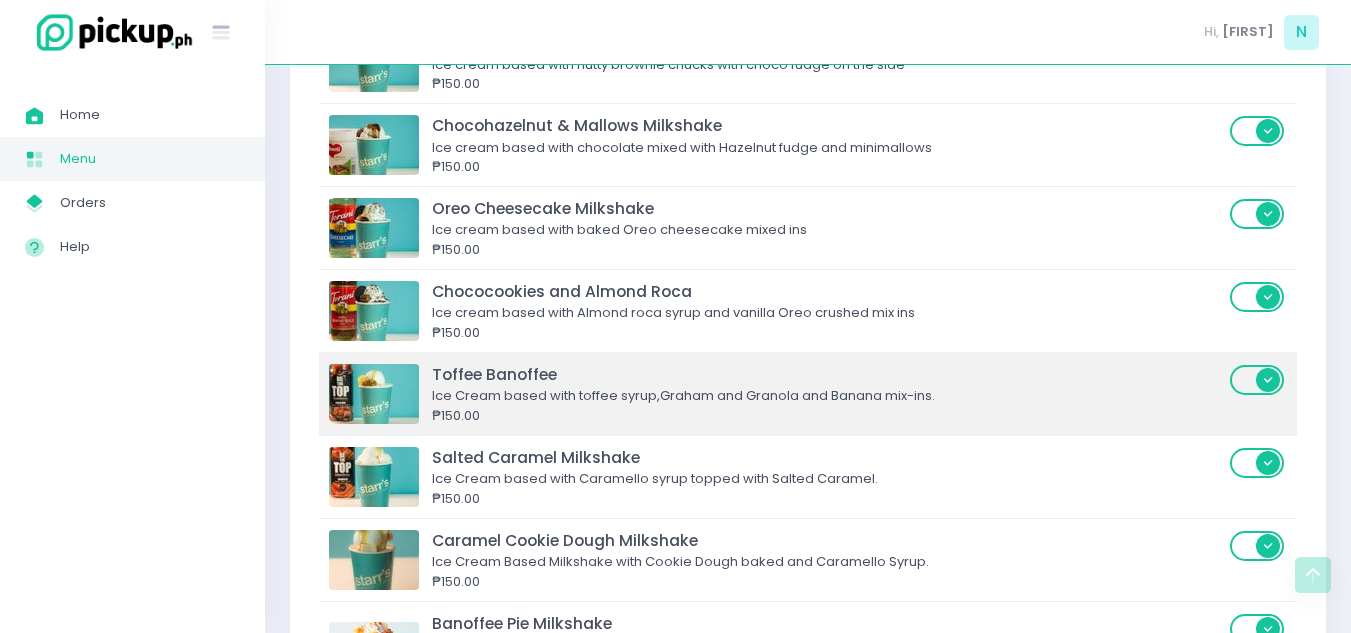 click at bounding box center [1258, 380] 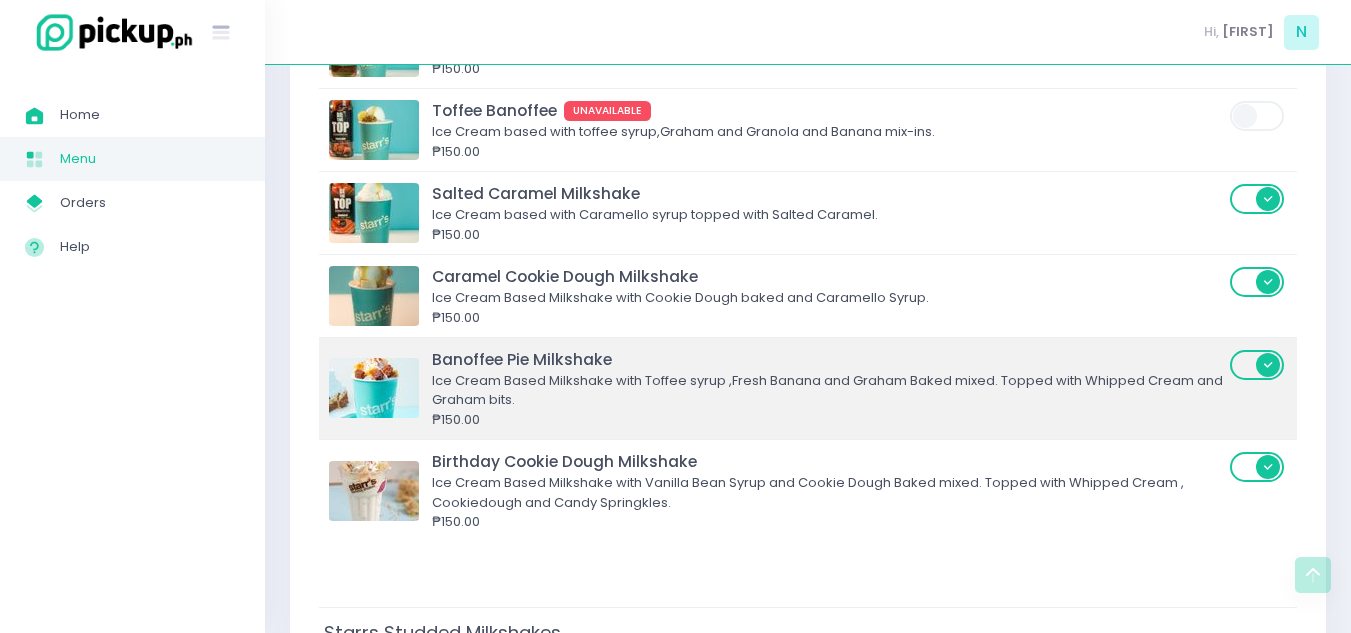 scroll, scrollTop: 5000, scrollLeft: 0, axis: vertical 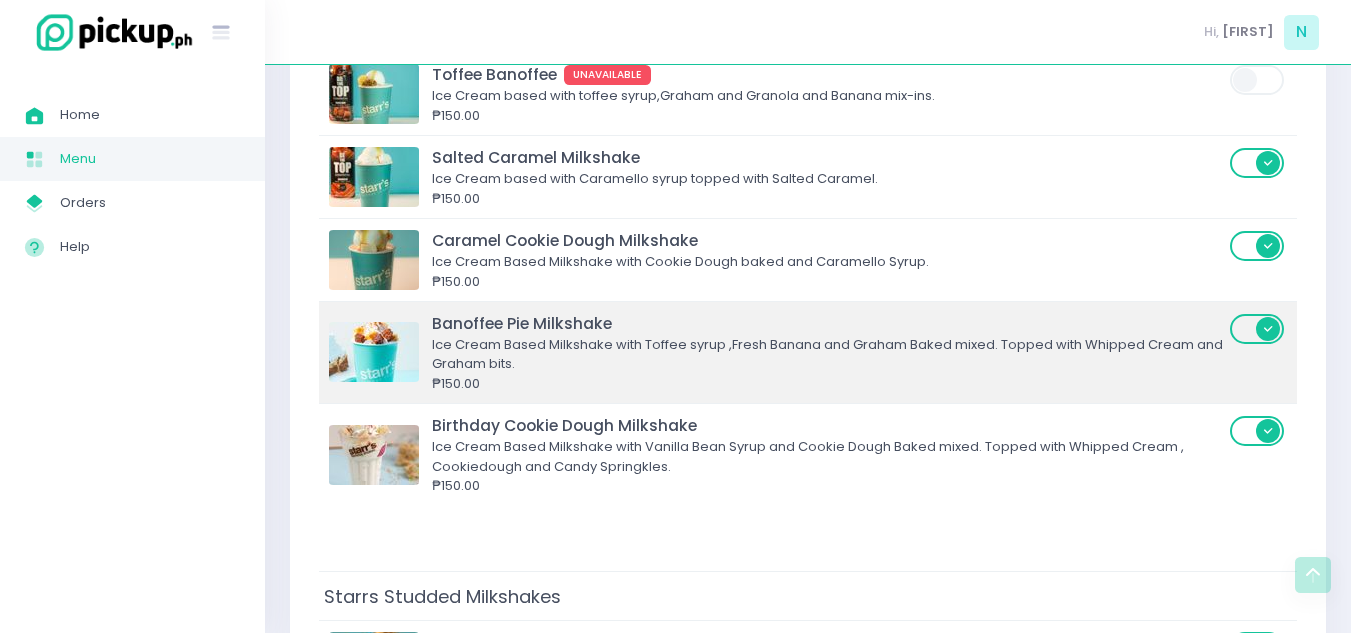 click at bounding box center (1258, 329) 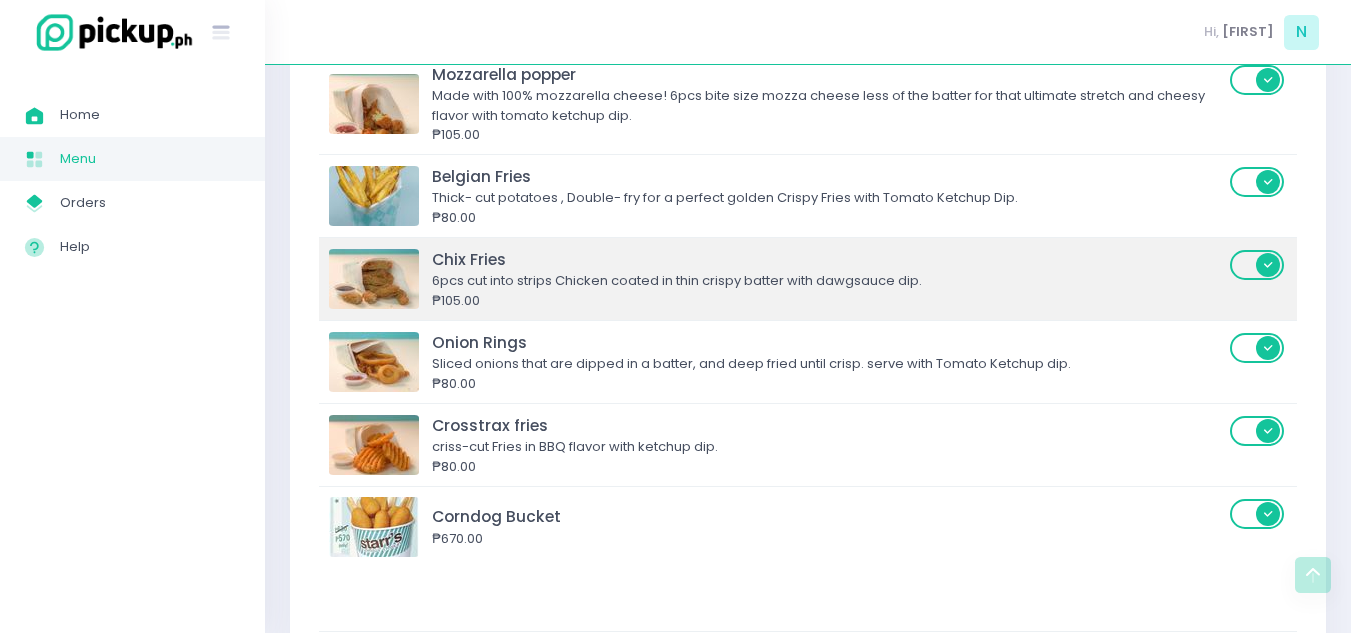 scroll, scrollTop: 6700, scrollLeft: 0, axis: vertical 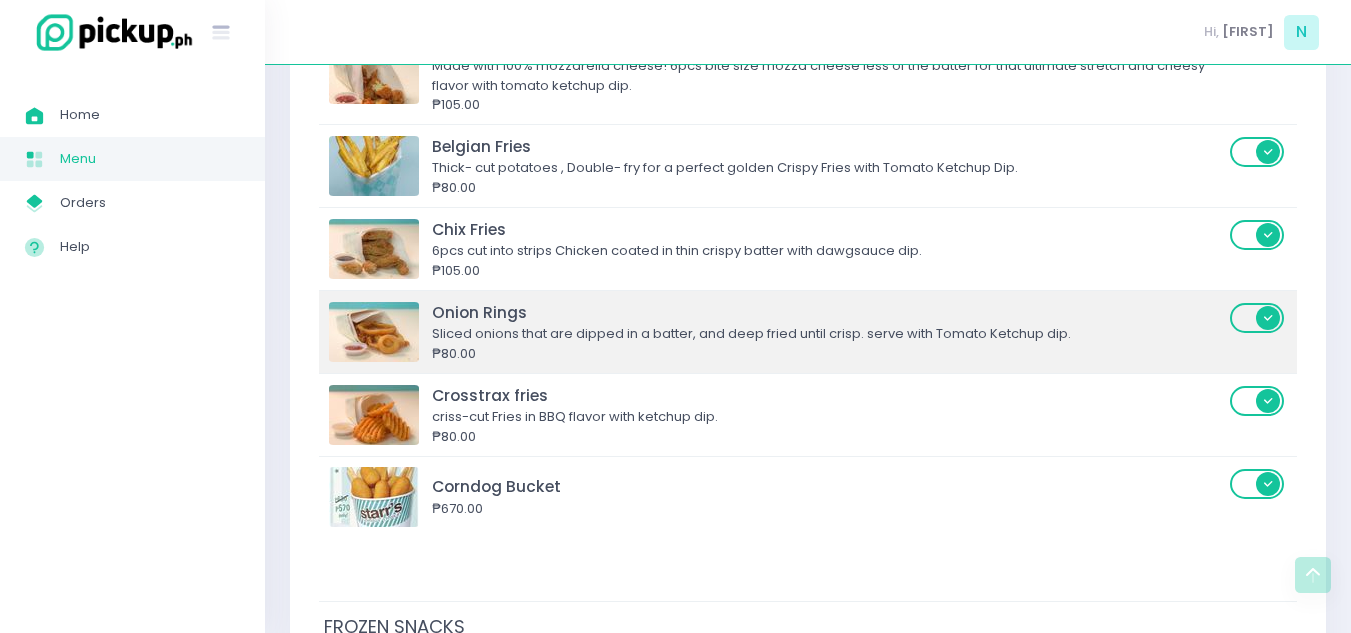 click at bounding box center (1258, 318) 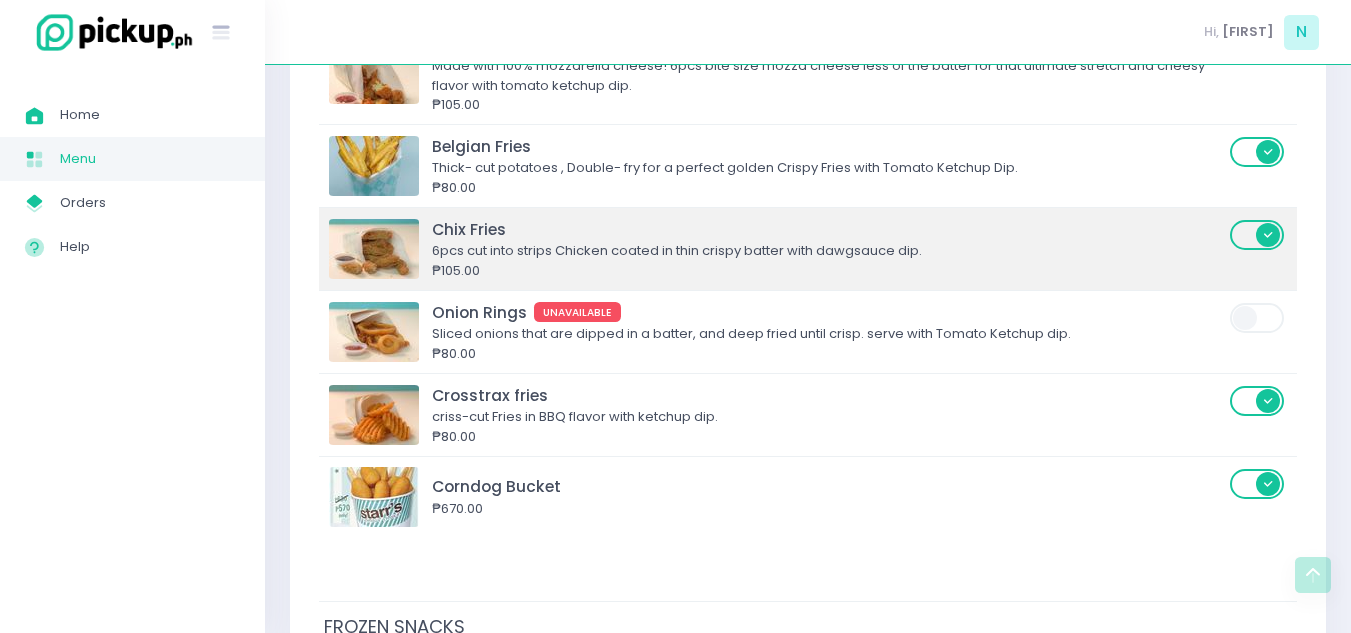 click at bounding box center (1258, 235) 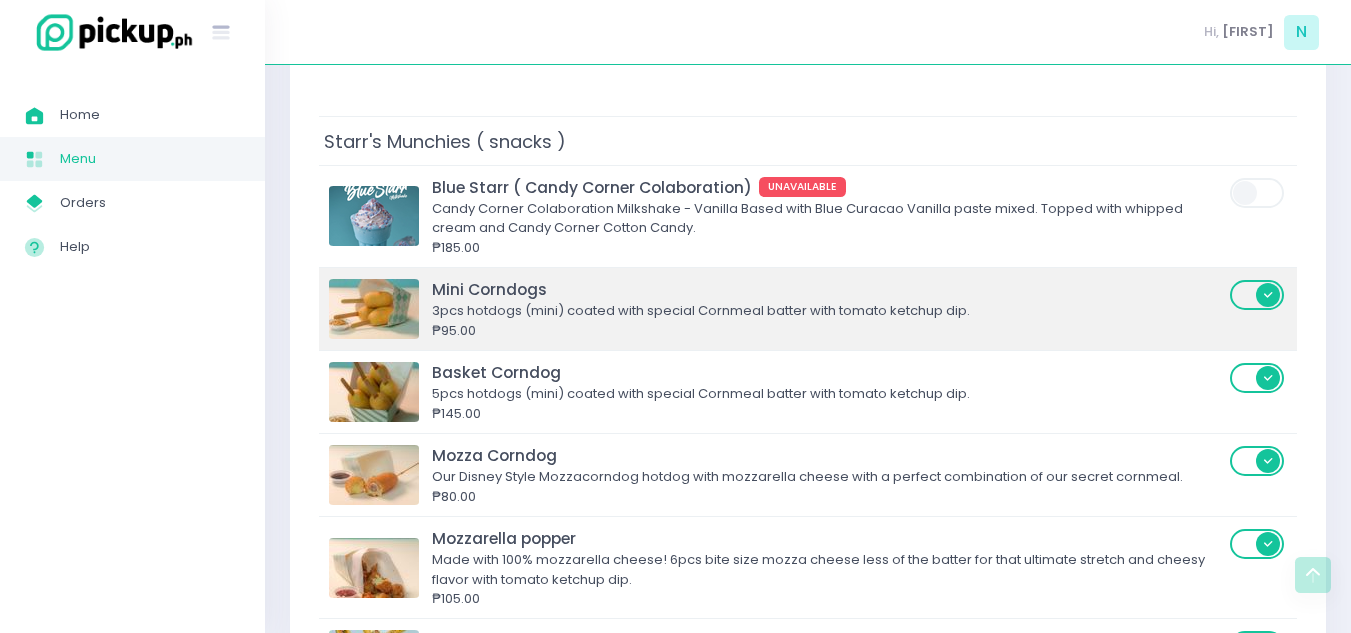 scroll, scrollTop: 6200, scrollLeft: 0, axis: vertical 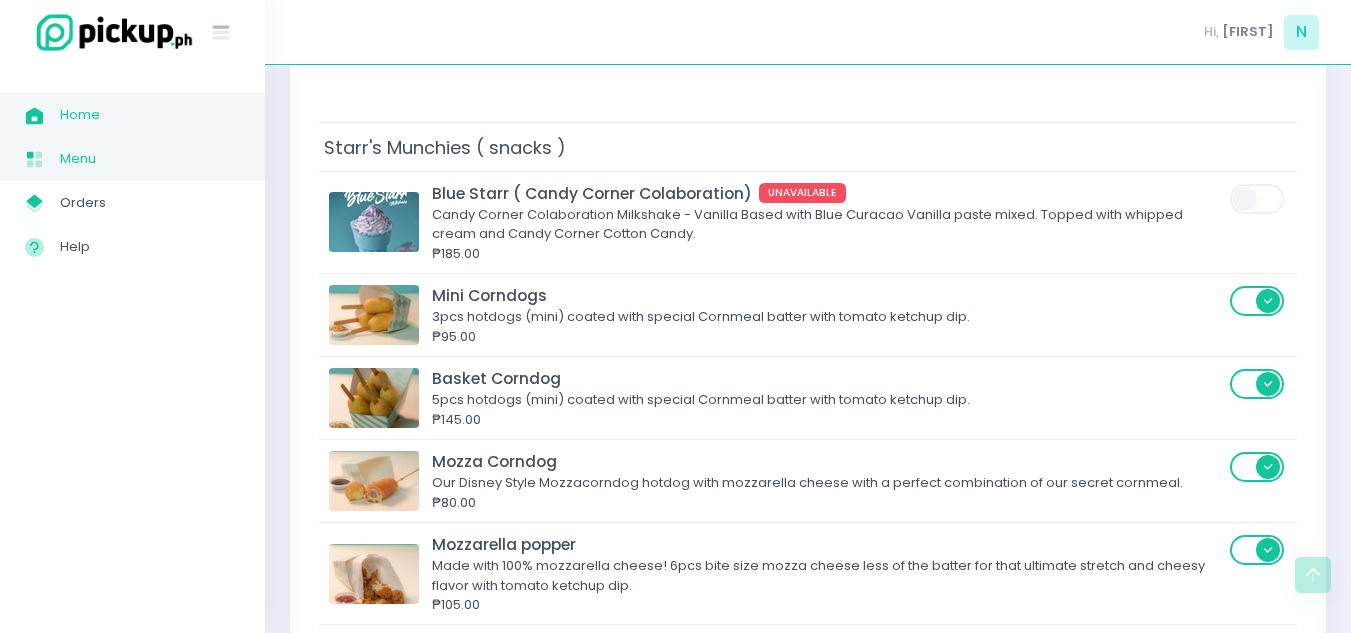 click on "Home" at bounding box center (150, 115) 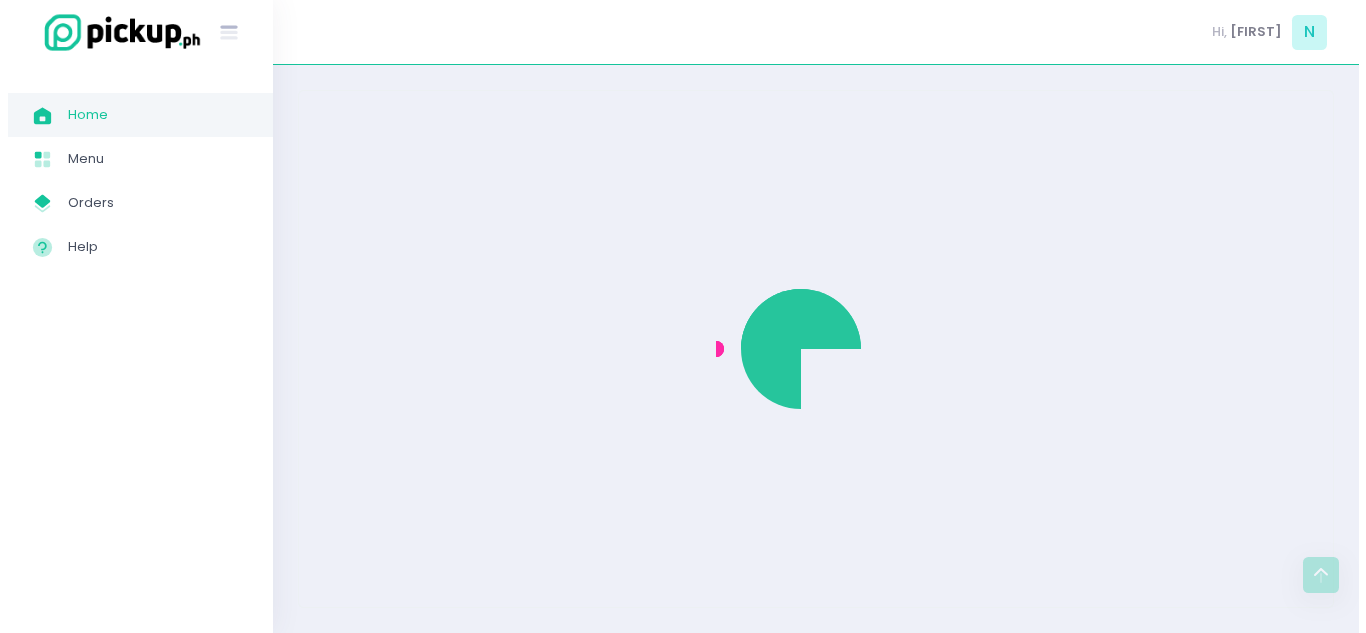 scroll, scrollTop: 0, scrollLeft: 0, axis: both 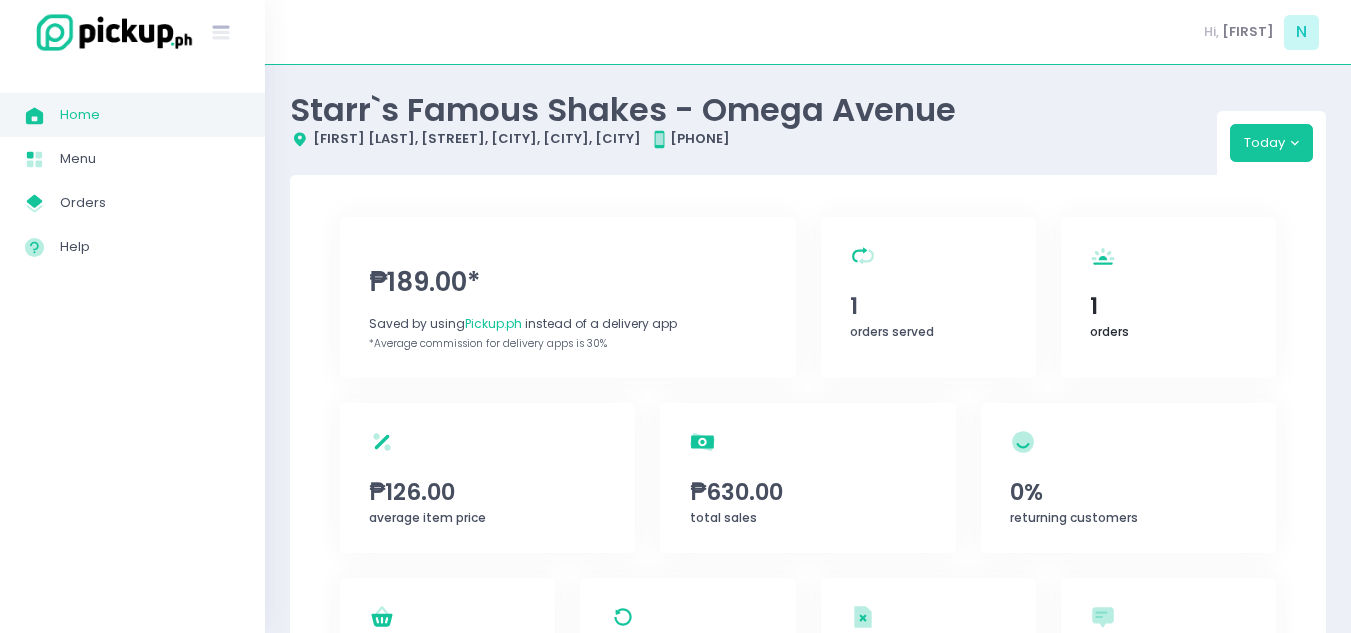 click on "1" at bounding box center (1168, 306) 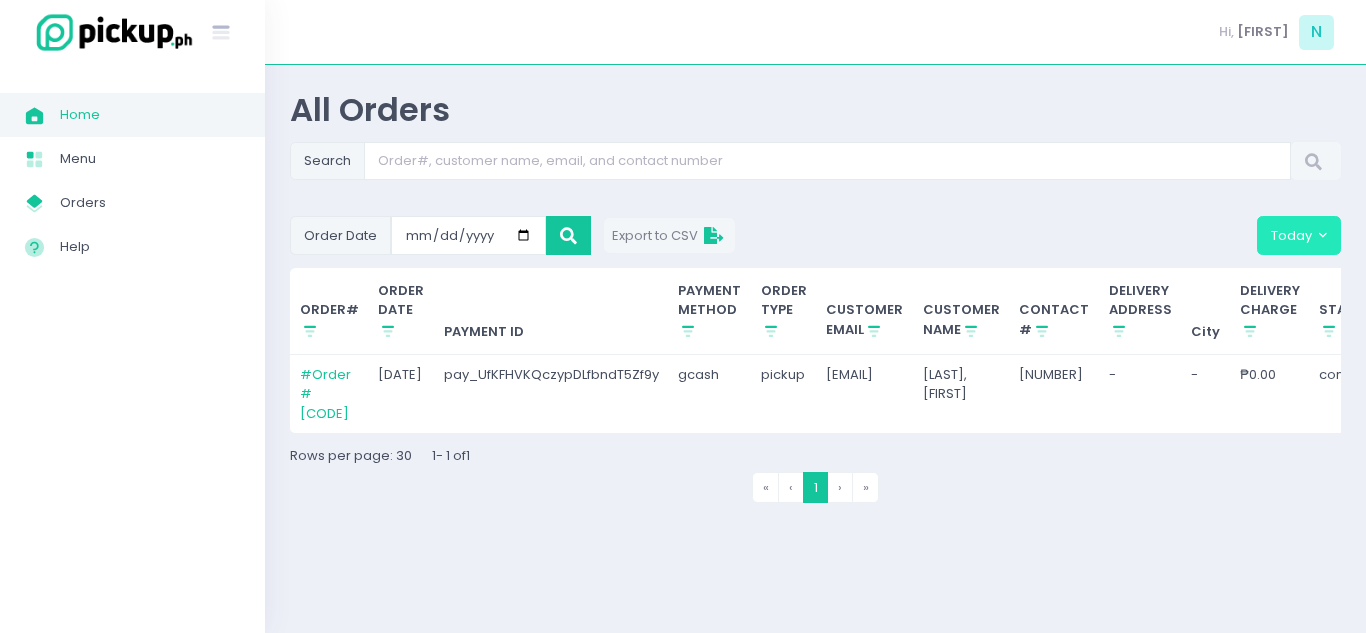 click on "Today" at bounding box center (1299, 235) 